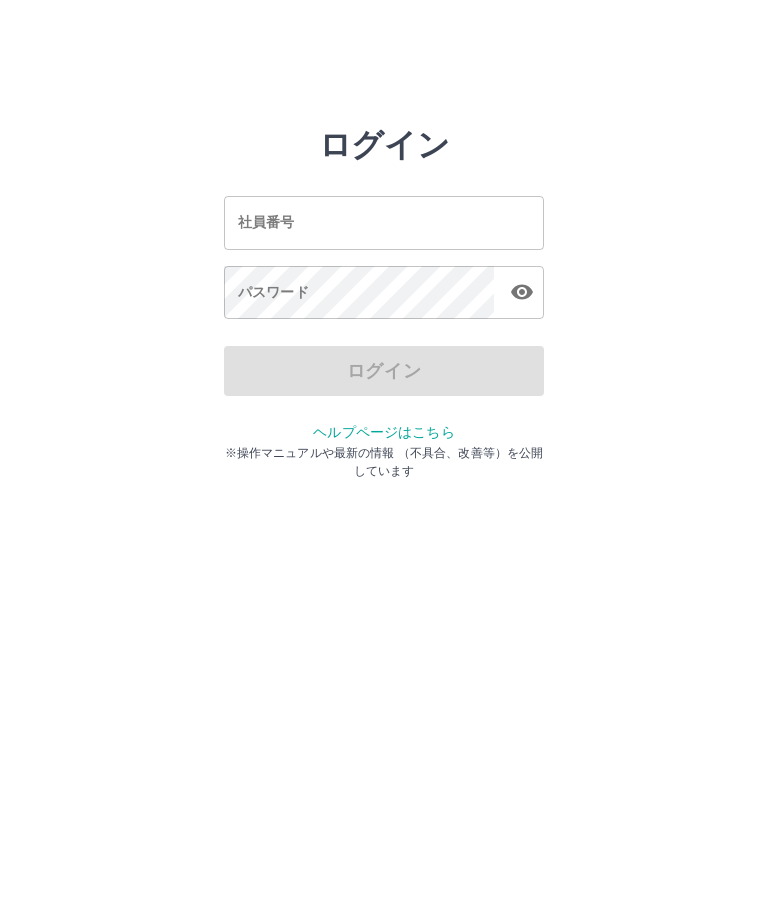 scroll, scrollTop: 0, scrollLeft: 0, axis: both 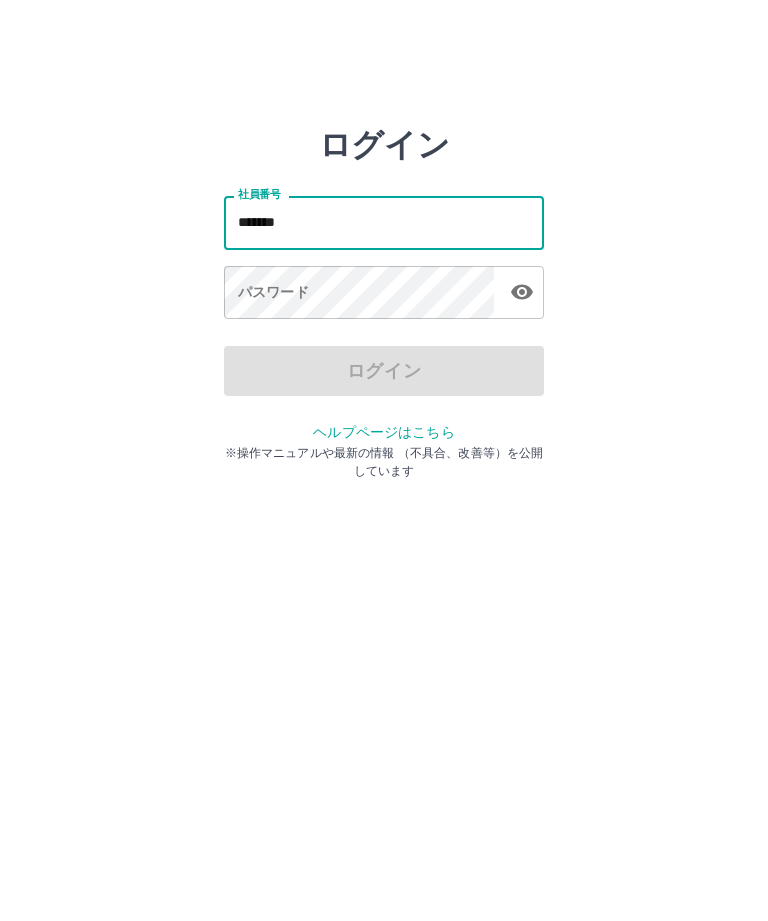 type on "*******" 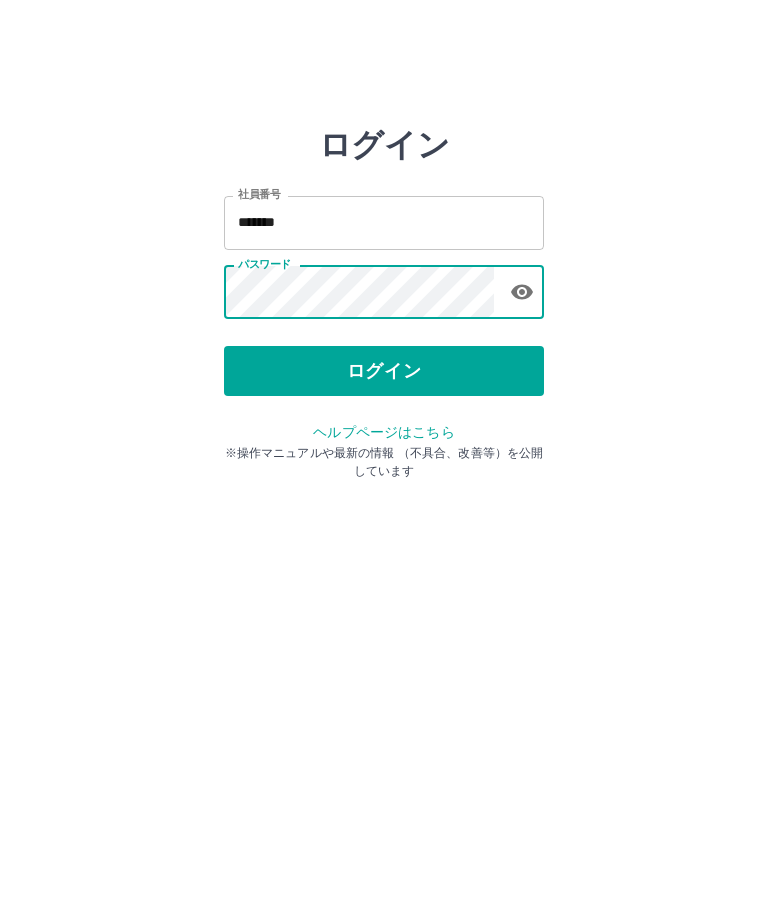 click on "ログイン" at bounding box center (384, 371) 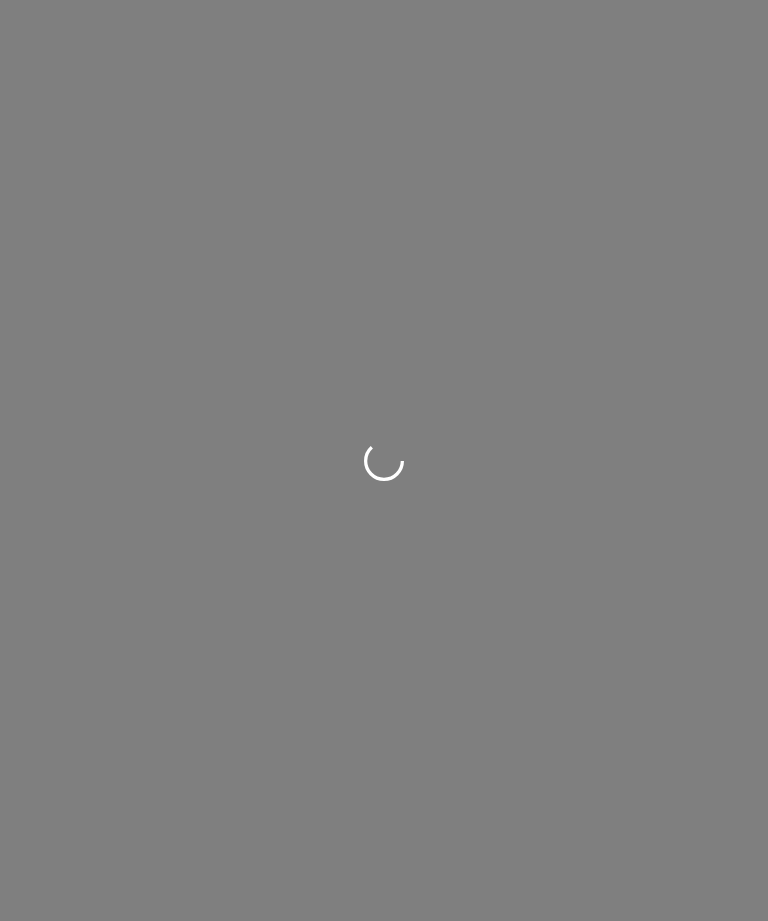 scroll, scrollTop: 0, scrollLeft: 0, axis: both 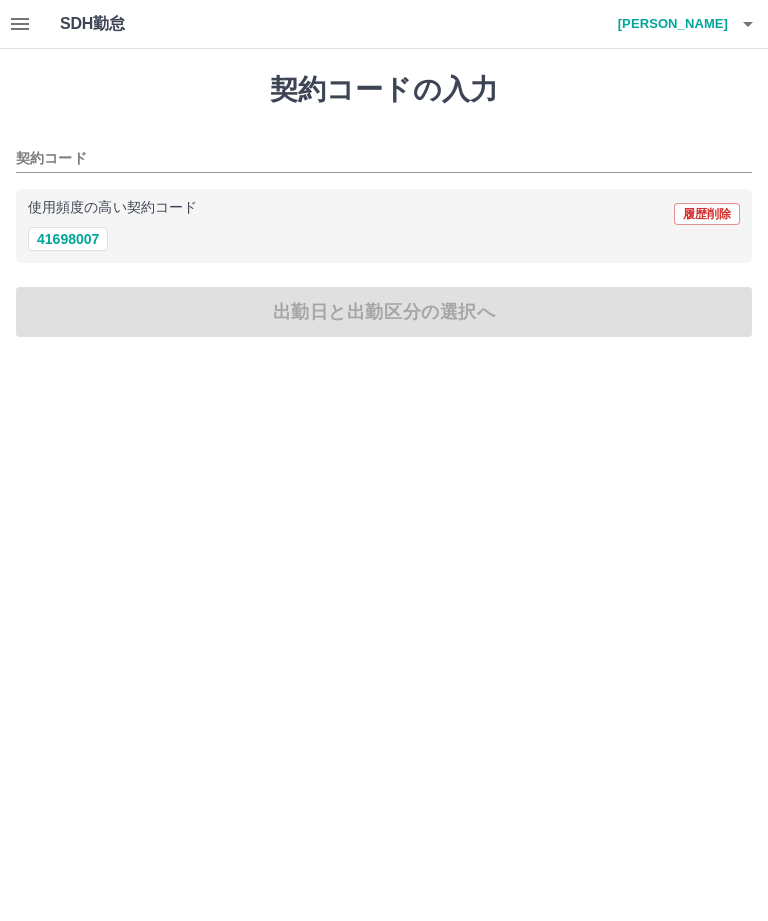 click on "41698007" at bounding box center [68, 239] 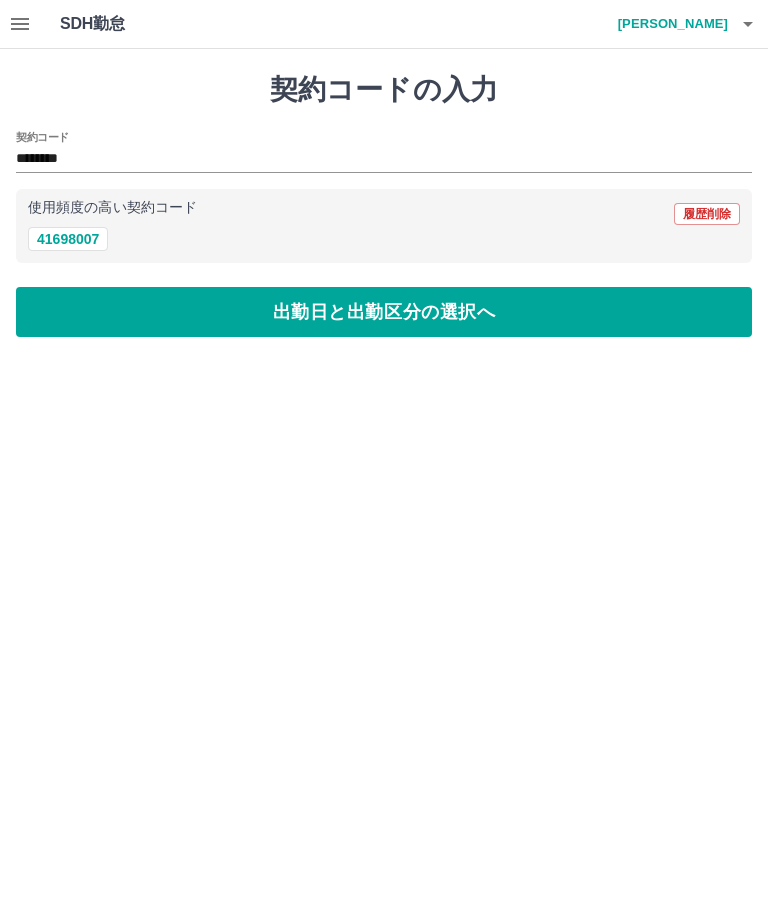 click on "出勤日と出勤区分の選択へ" at bounding box center (384, 312) 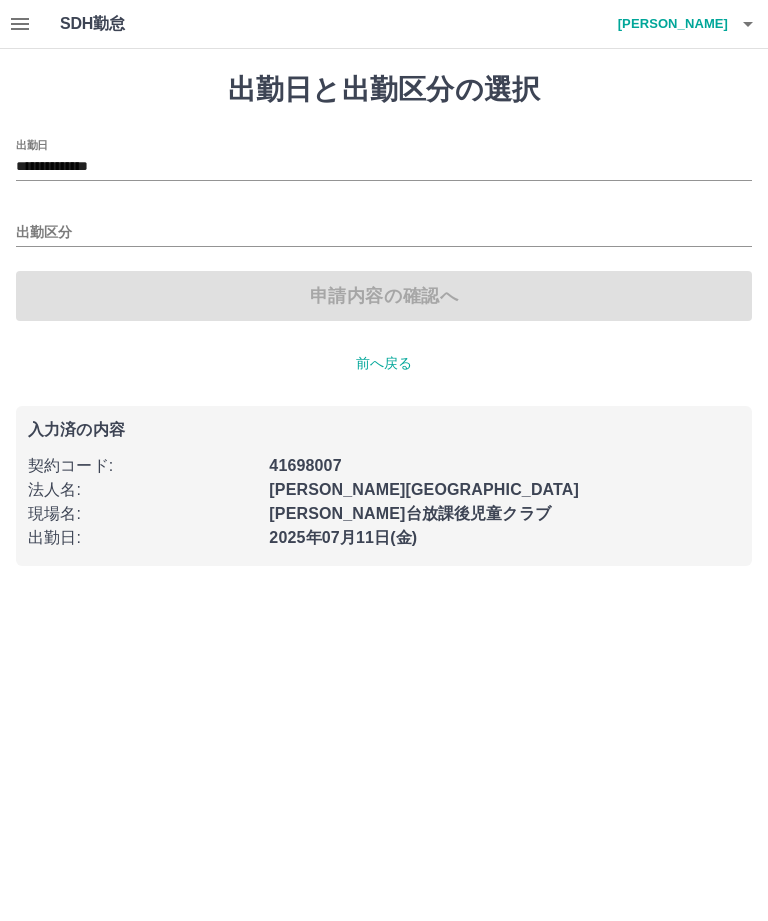 click on "**********" at bounding box center [384, 167] 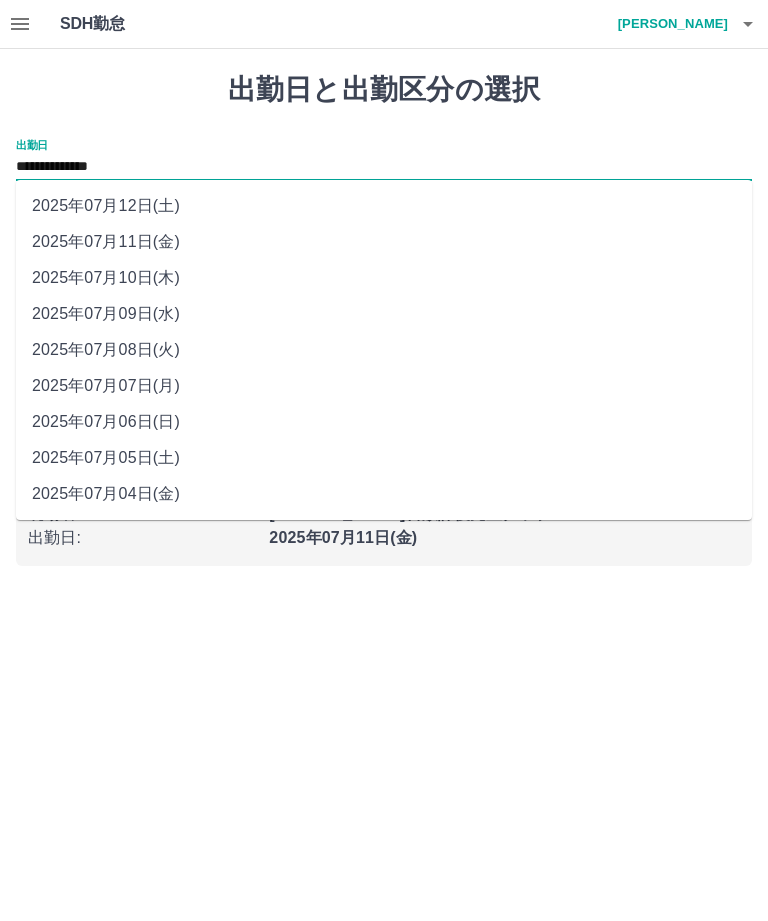 click on "2025年07月04日(金)" at bounding box center (384, 494) 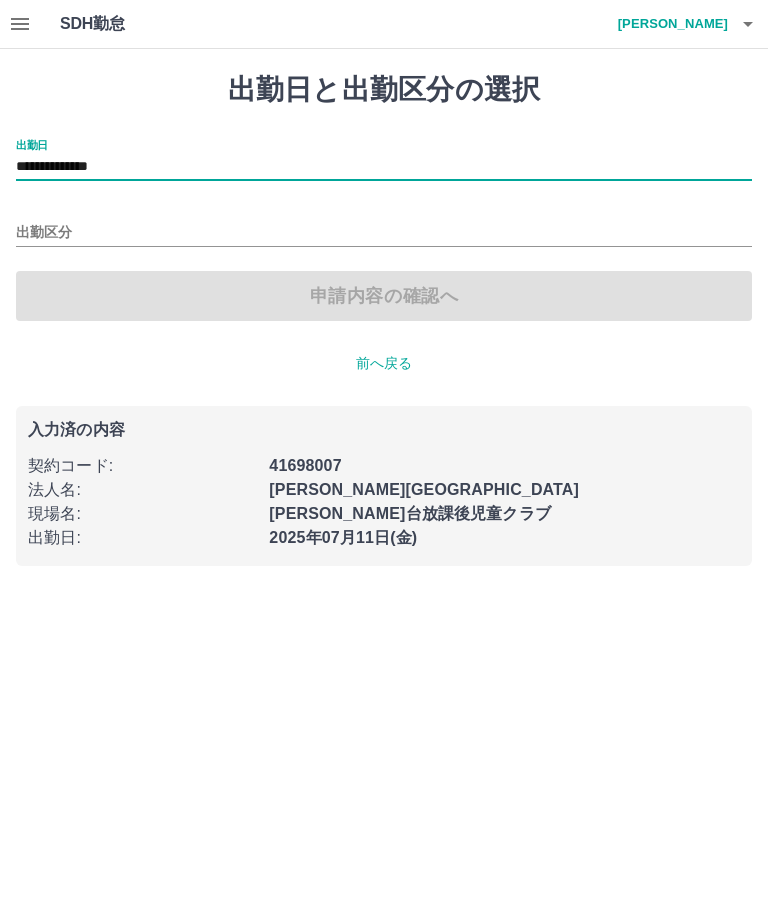 click on "出勤区分" at bounding box center (384, 233) 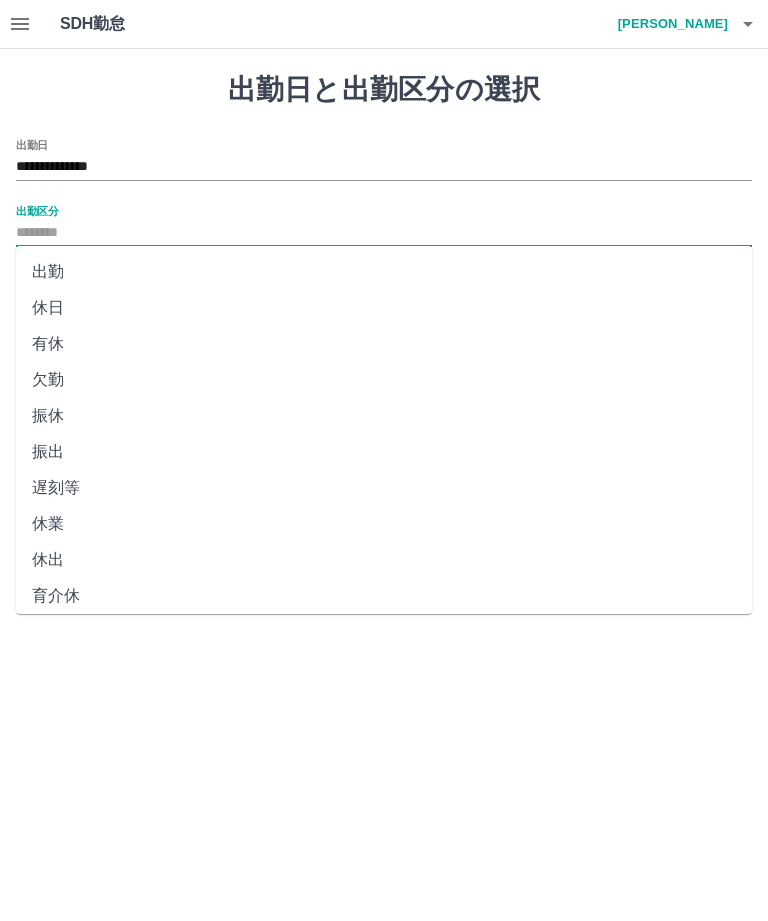 click on "休日" at bounding box center [384, 308] 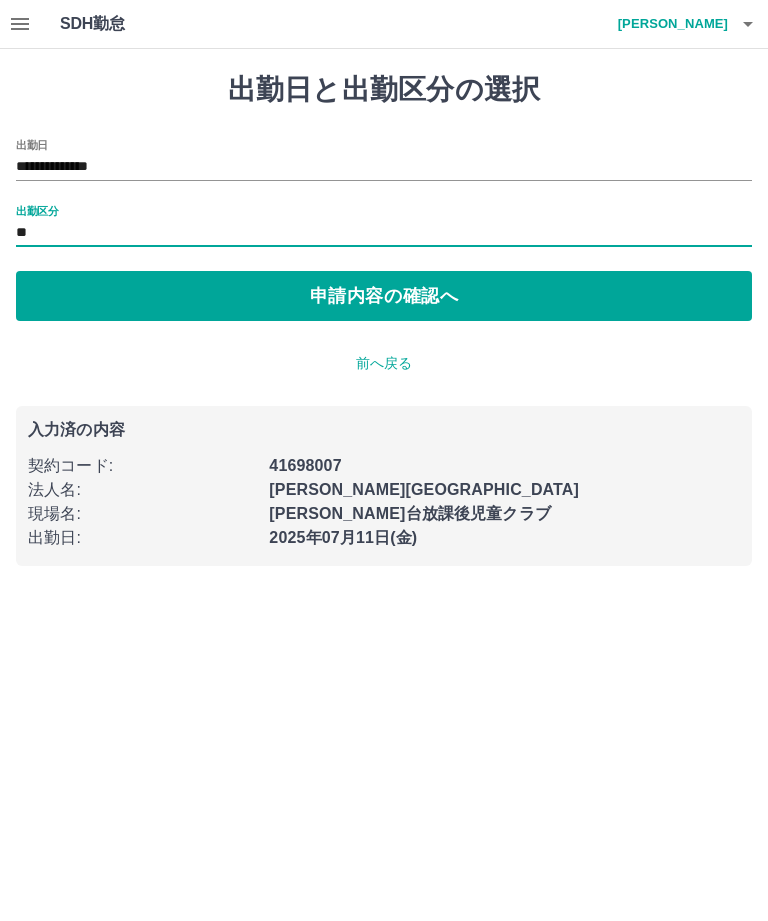 click on "申請内容の確認へ" at bounding box center (384, 296) 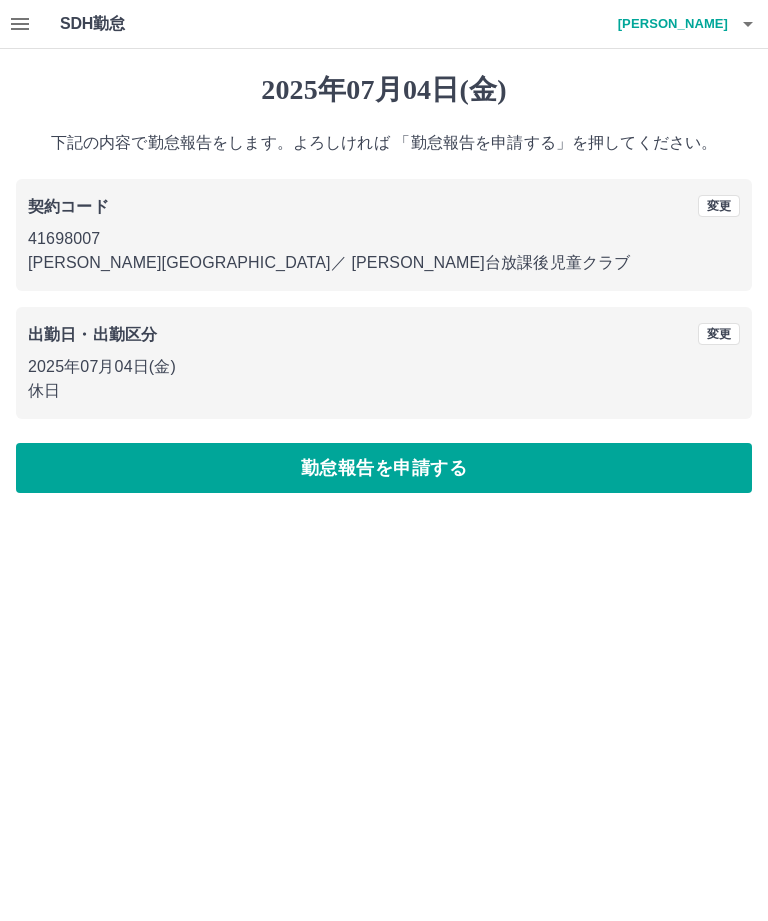 click on "勤怠報告を申請する" at bounding box center (384, 468) 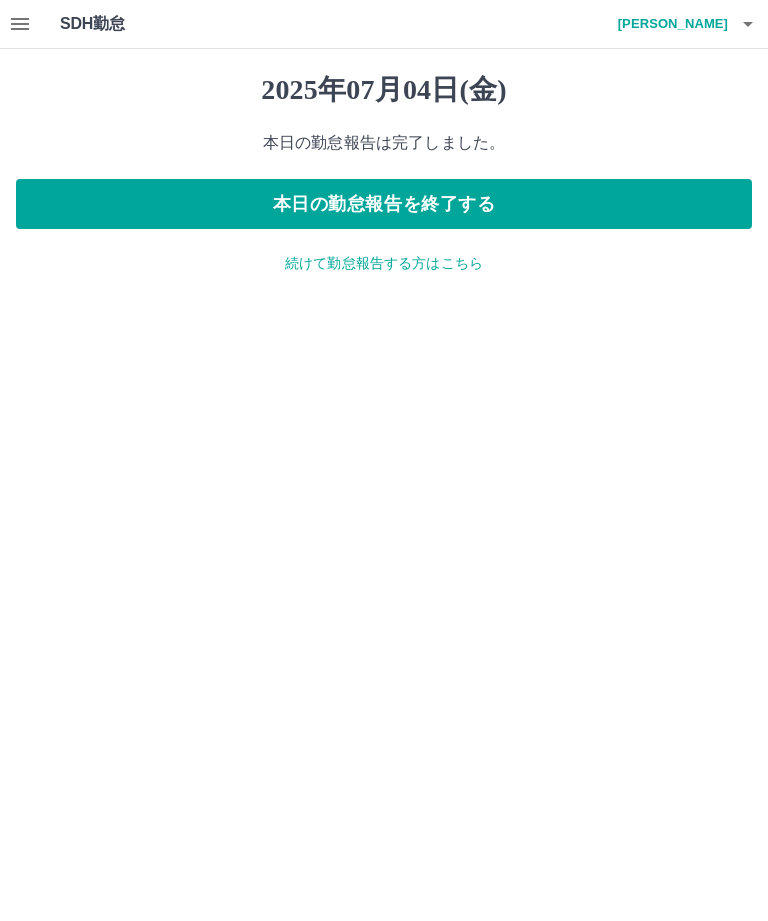 click on "続けて勤怠報告する方はこちら" at bounding box center (384, 263) 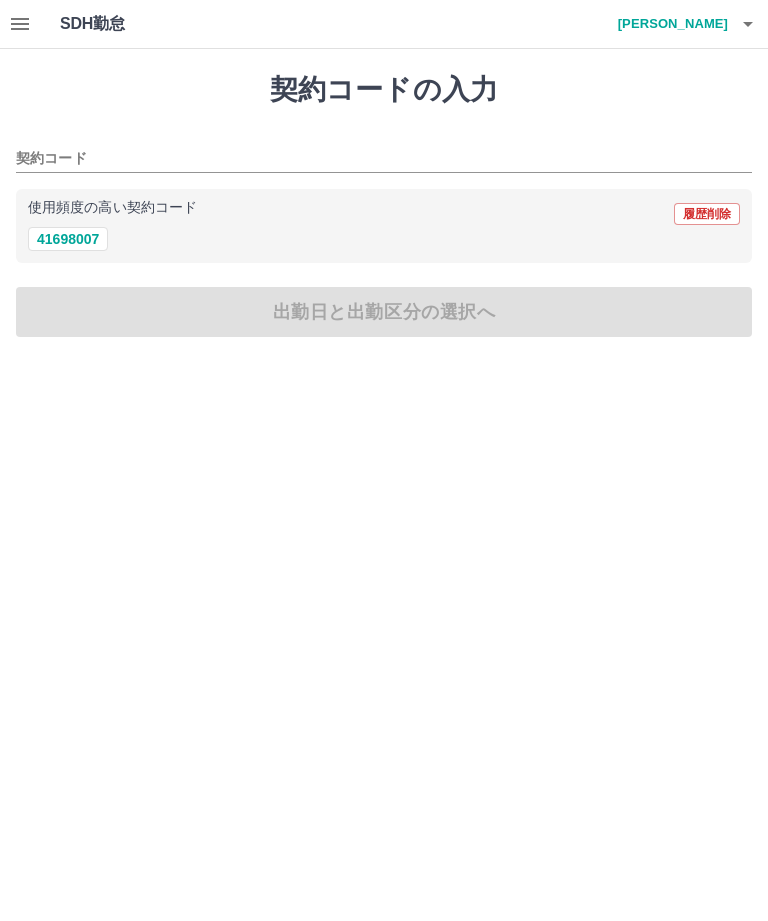 click on "41698007" at bounding box center [68, 239] 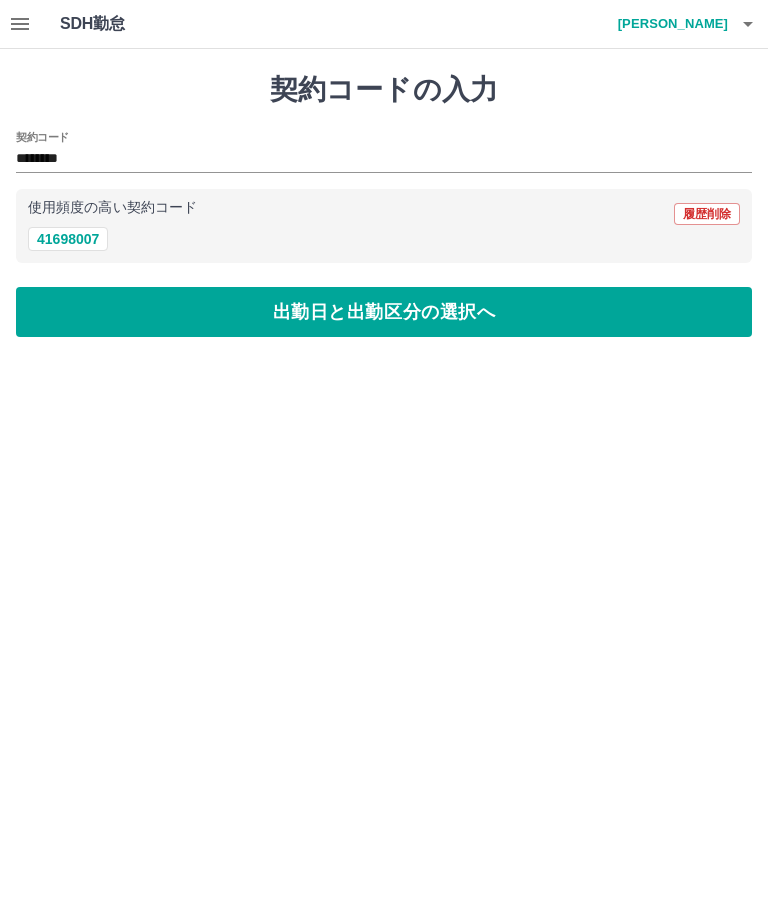 click on "出勤日と出勤区分の選択へ" at bounding box center [384, 312] 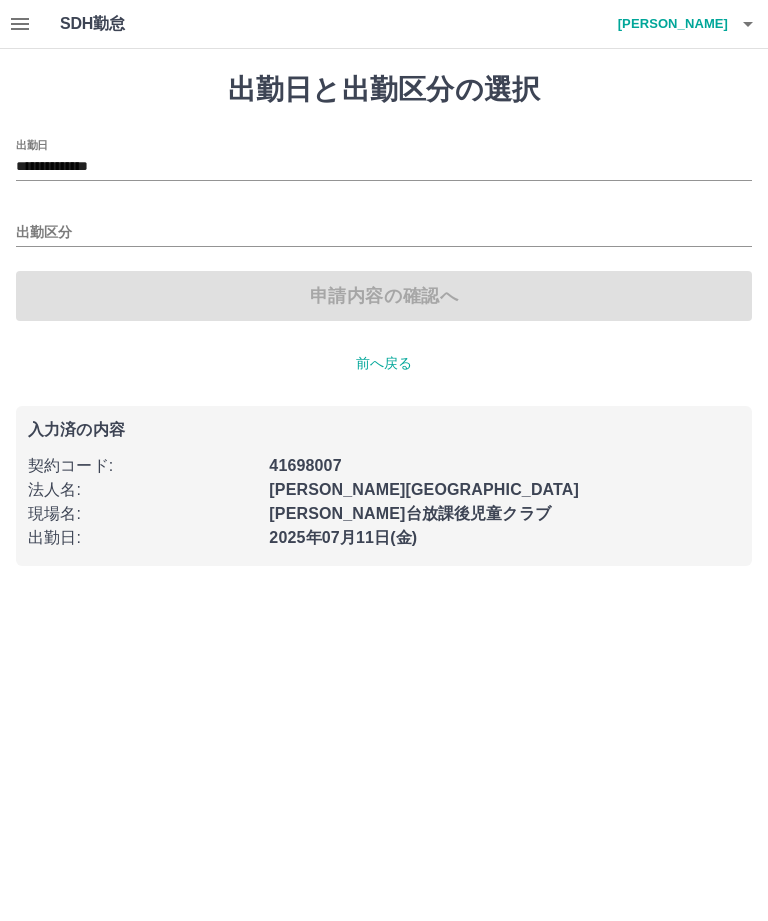 click on "**********" at bounding box center (384, 167) 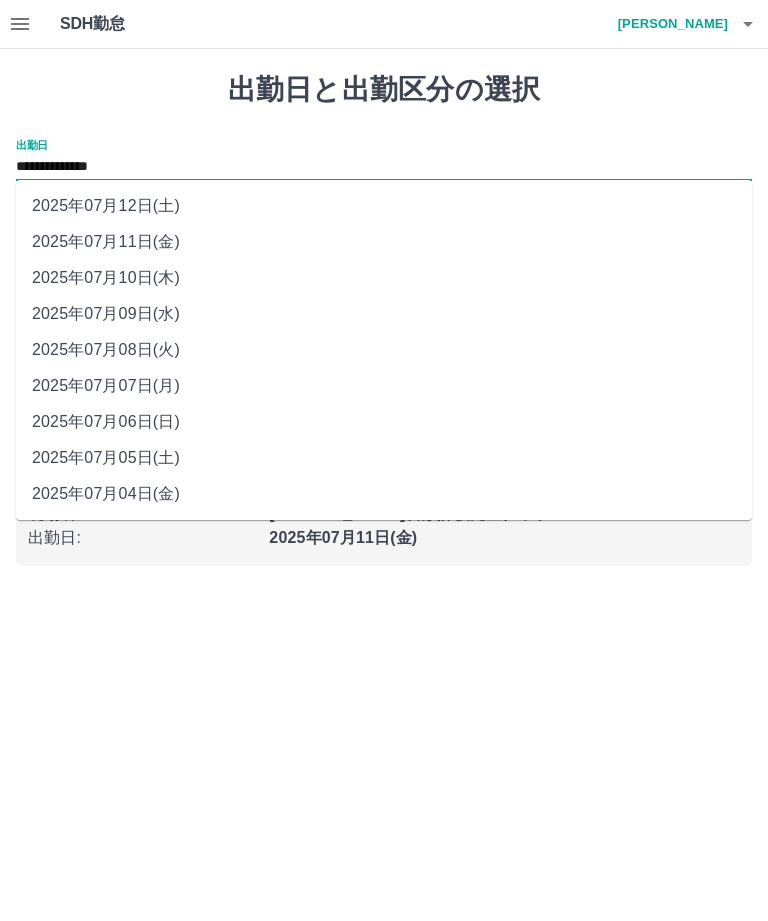 click on "2025年07月05日(土)" at bounding box center [384, 458] 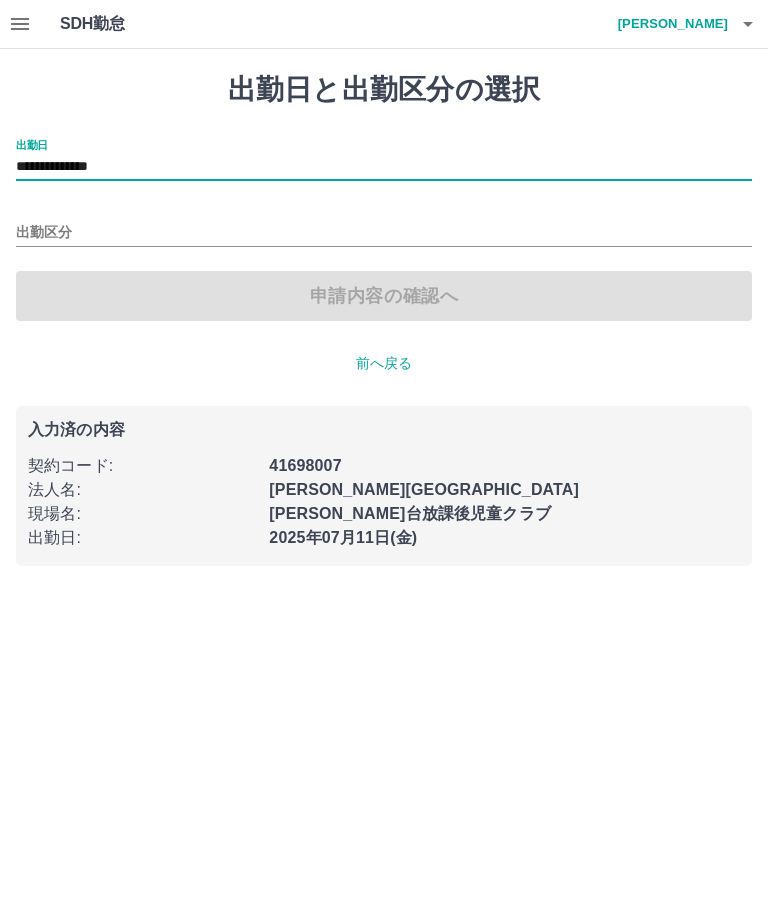 type on "**********" 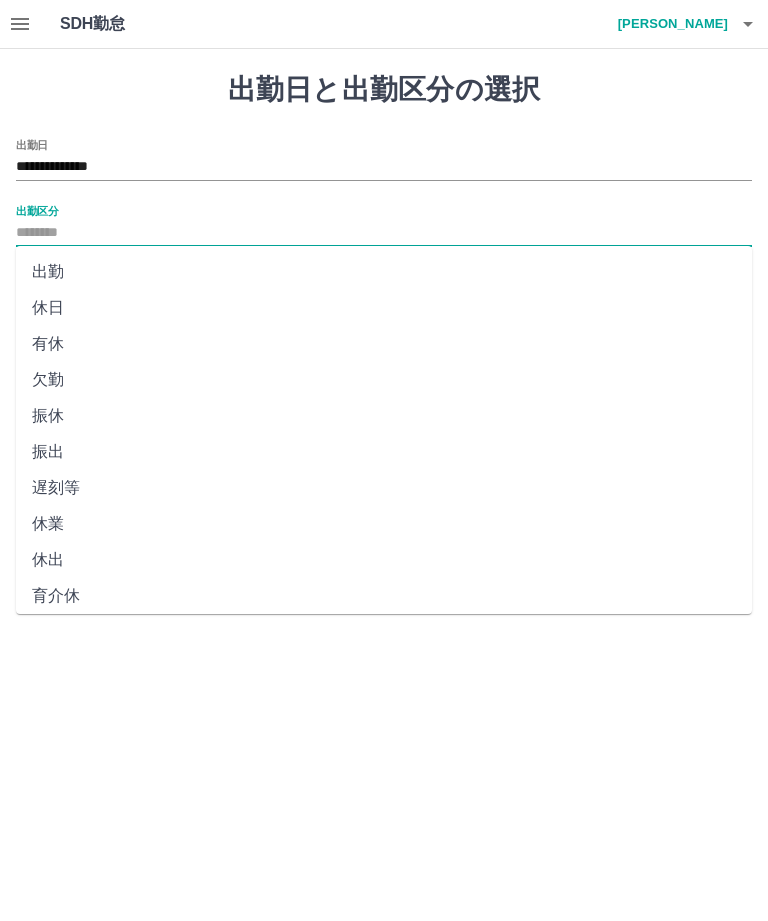click on "休日" at bounding box center [384, 308] 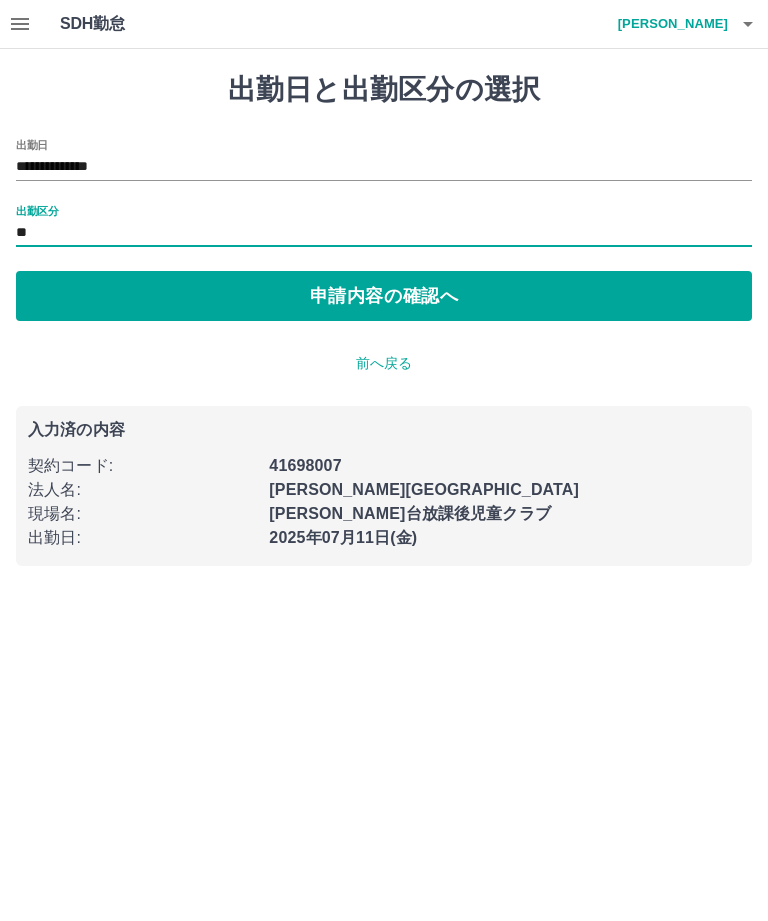 click on "申請内容の確認へ" at bounding box center (384, 296) 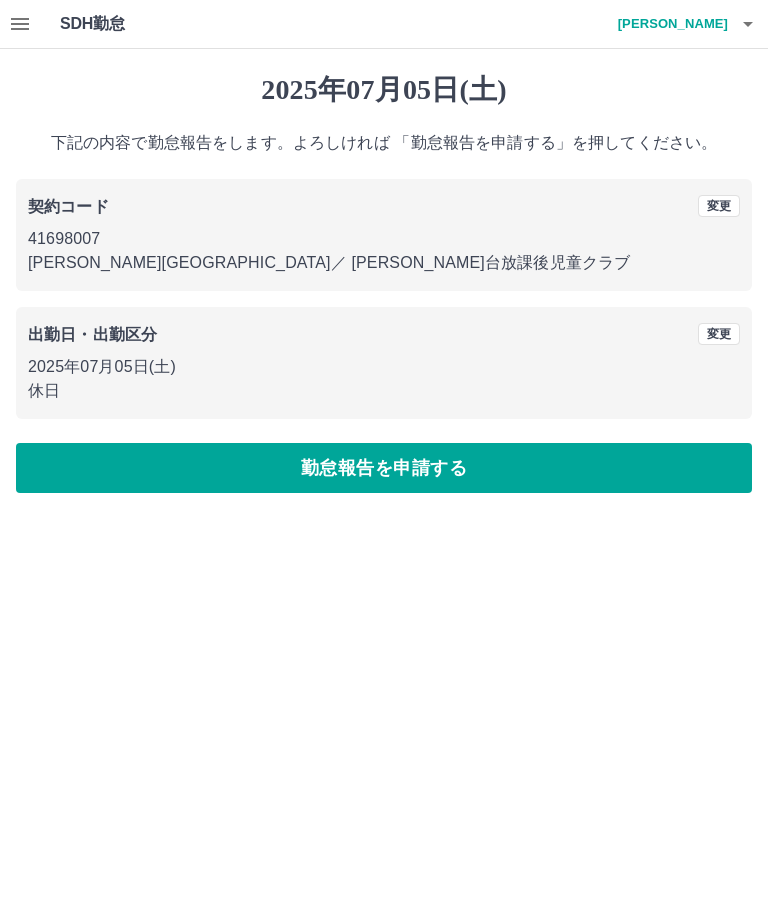 click on "勤怠報告を申請する" at bounding box center [384, 468] 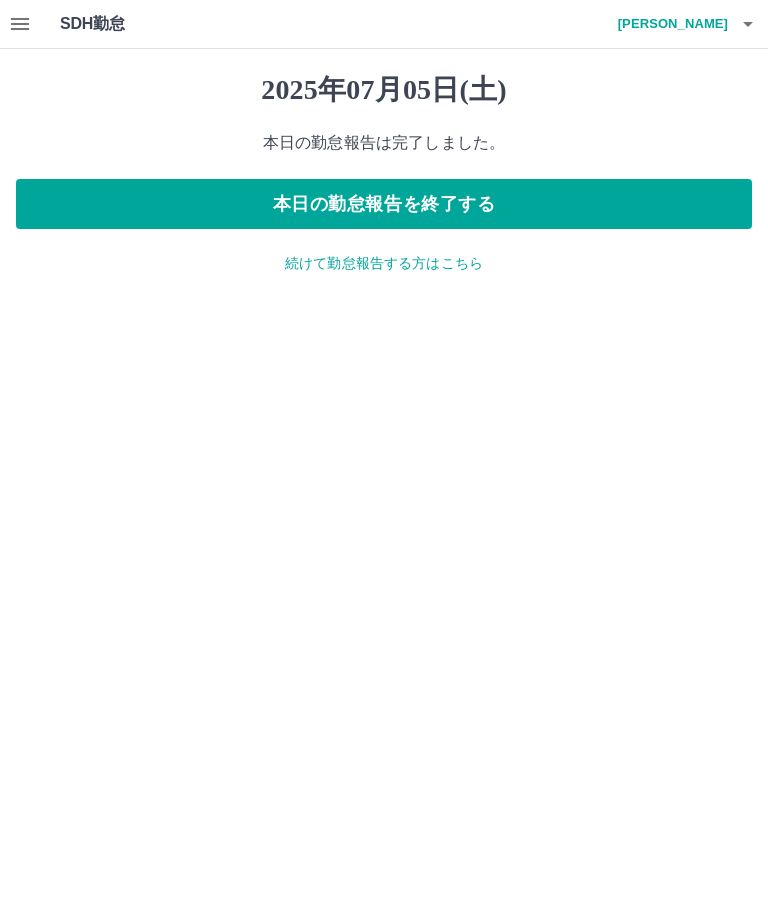 click on "続けて勤怠報告する方はこちら" at bounding box center (384, 263) 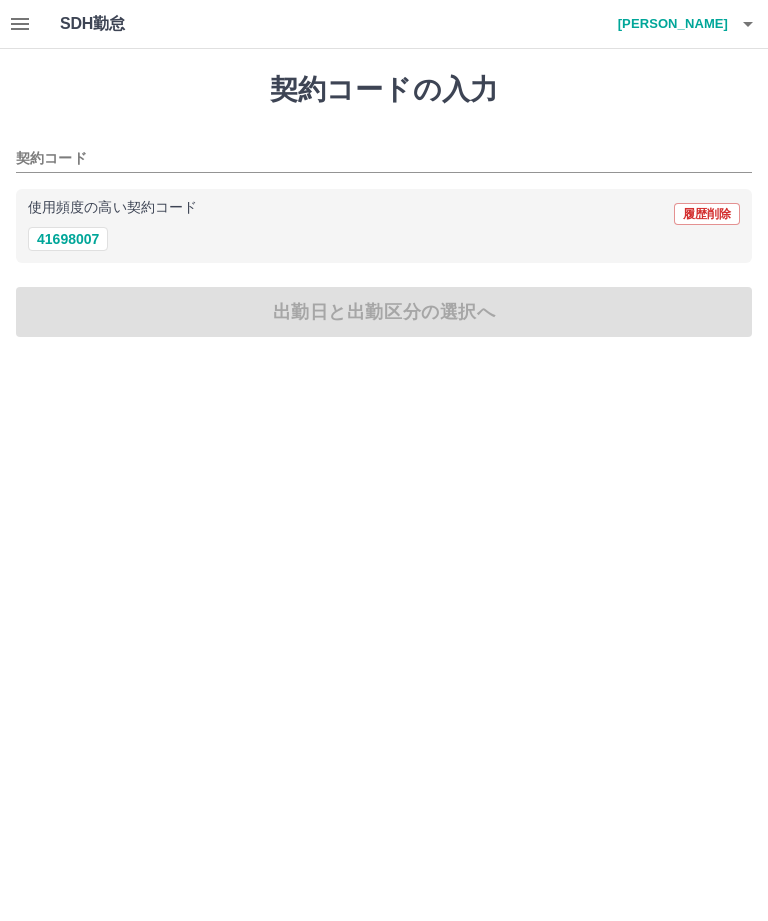 click on "41698007" at bounding box center (68, 239) 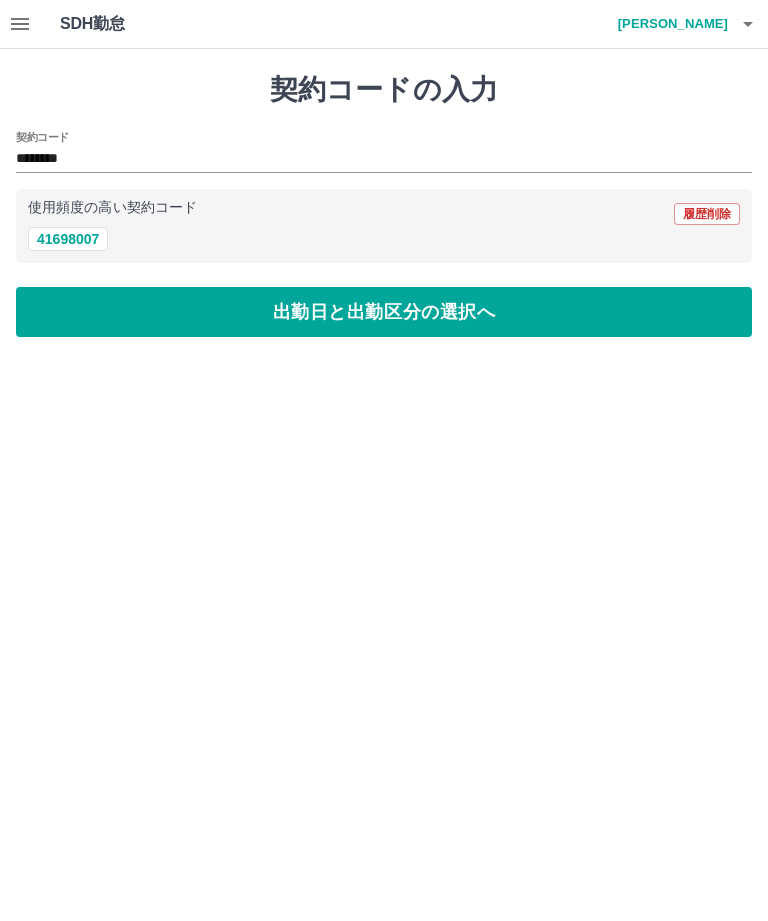 click on "出勤日と出勤区分の選択へ" at bounding box center [384, 312] 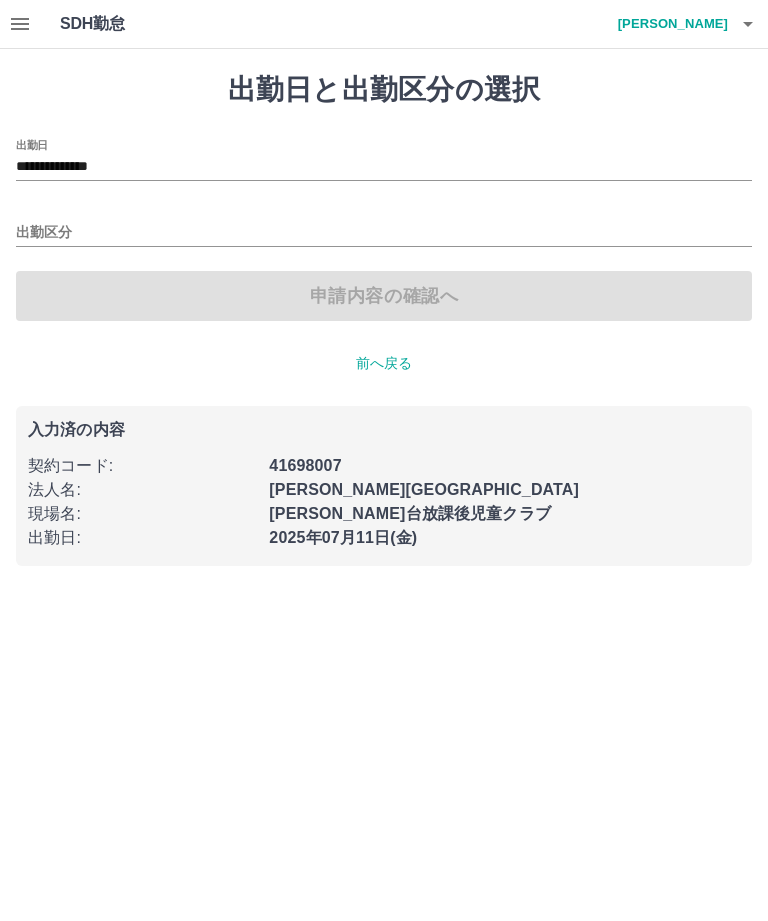 click on "出勤区分" at bounding box center [384, 233] 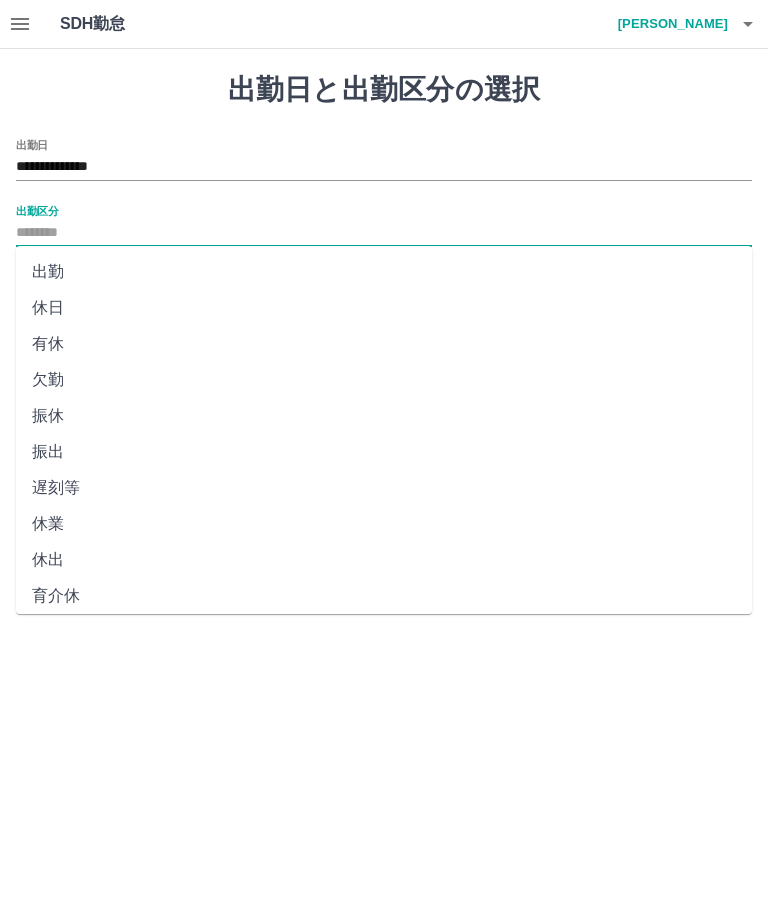 click on "**********" at bounding box center [384, 167] 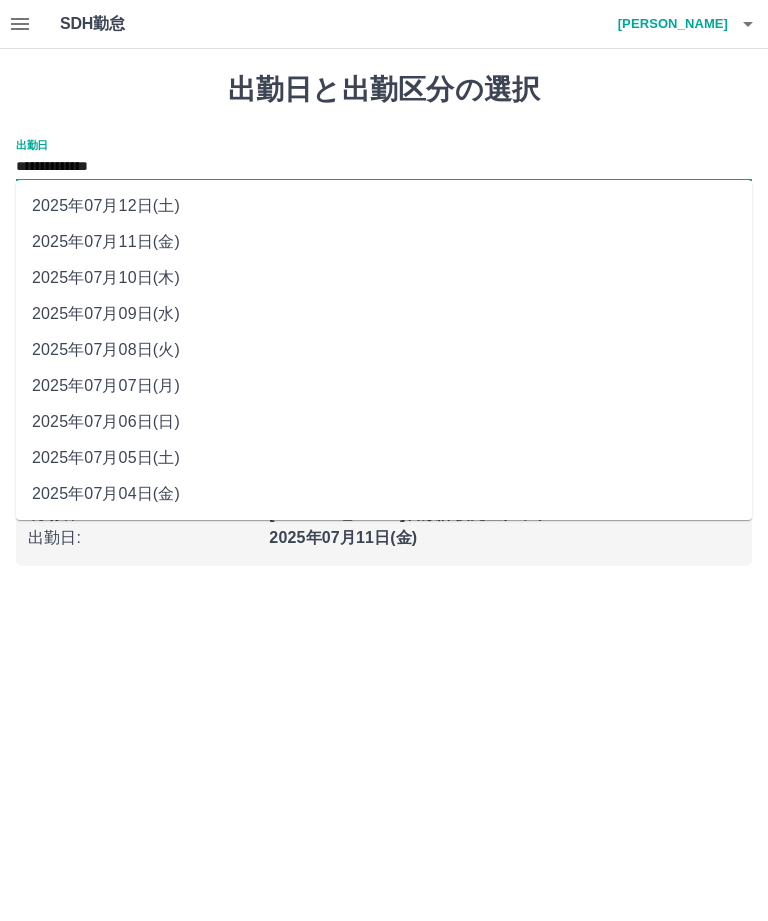 click on "2025年07月06日(日)" at bounding box center [384, 422] 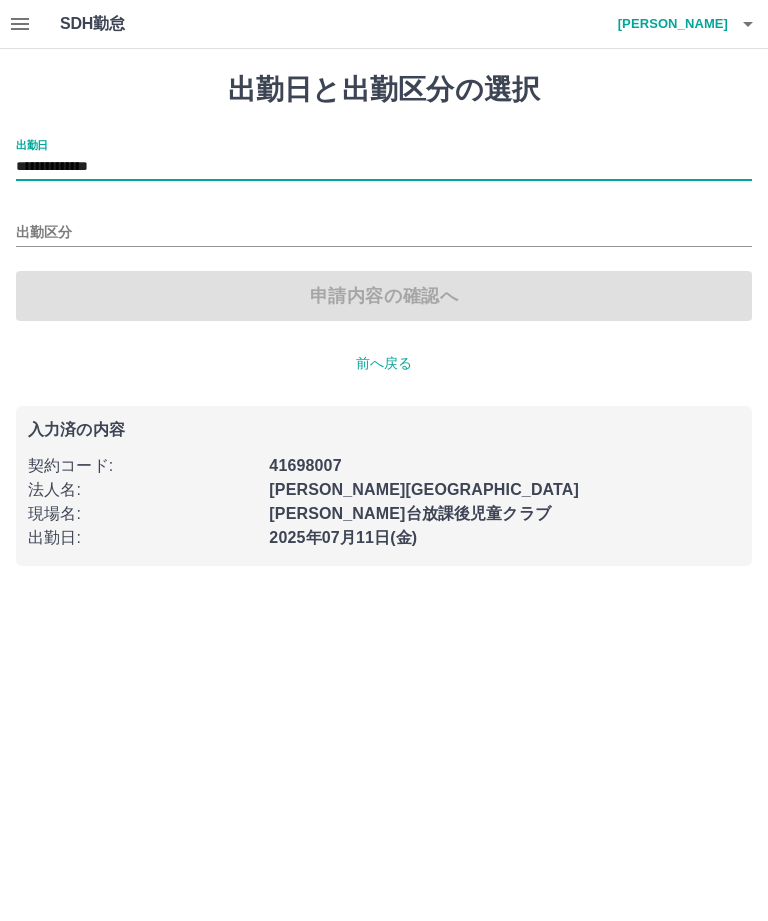 click on "出勤区分" at bounding box center [384, 233] 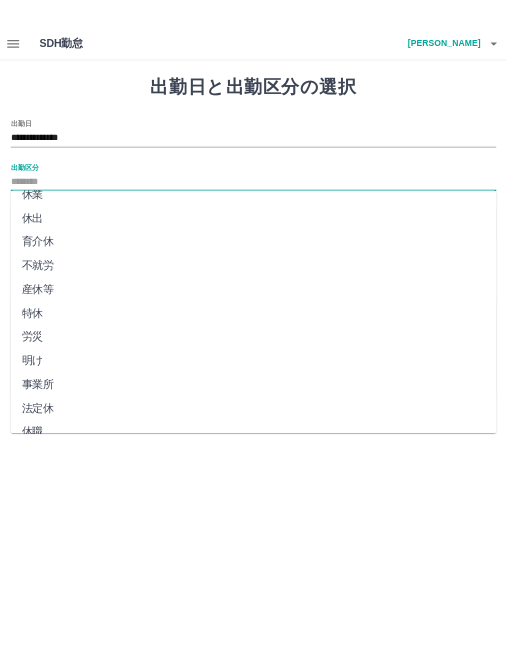scroll, scrollTop: 270, scrollLeft: 0, axis: vertical 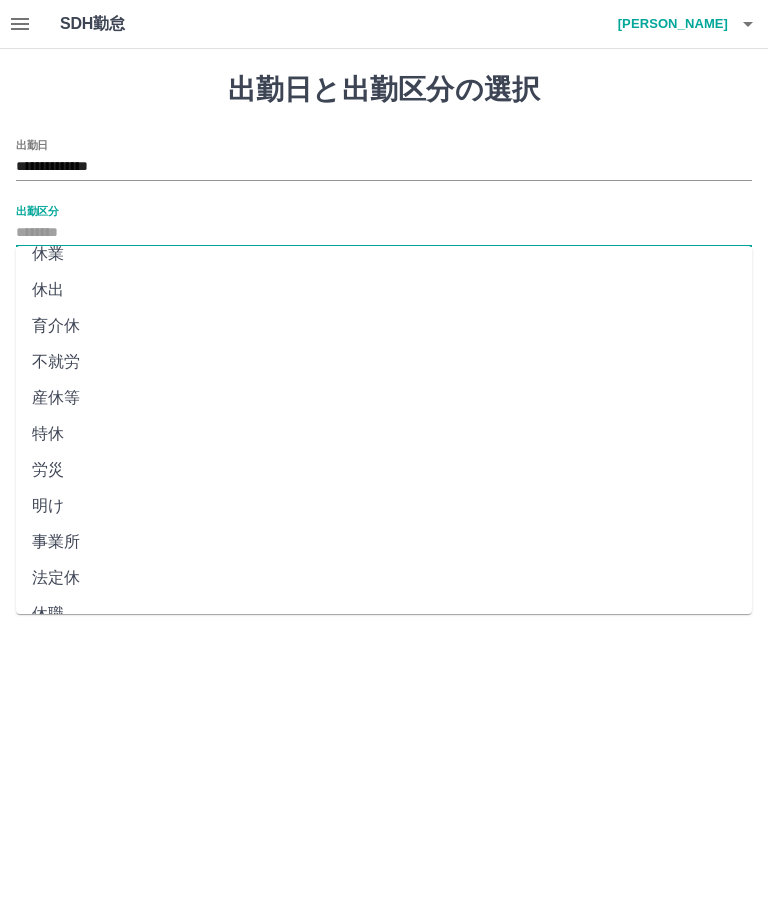 click on "法定休" at bounding box center (384, 578) 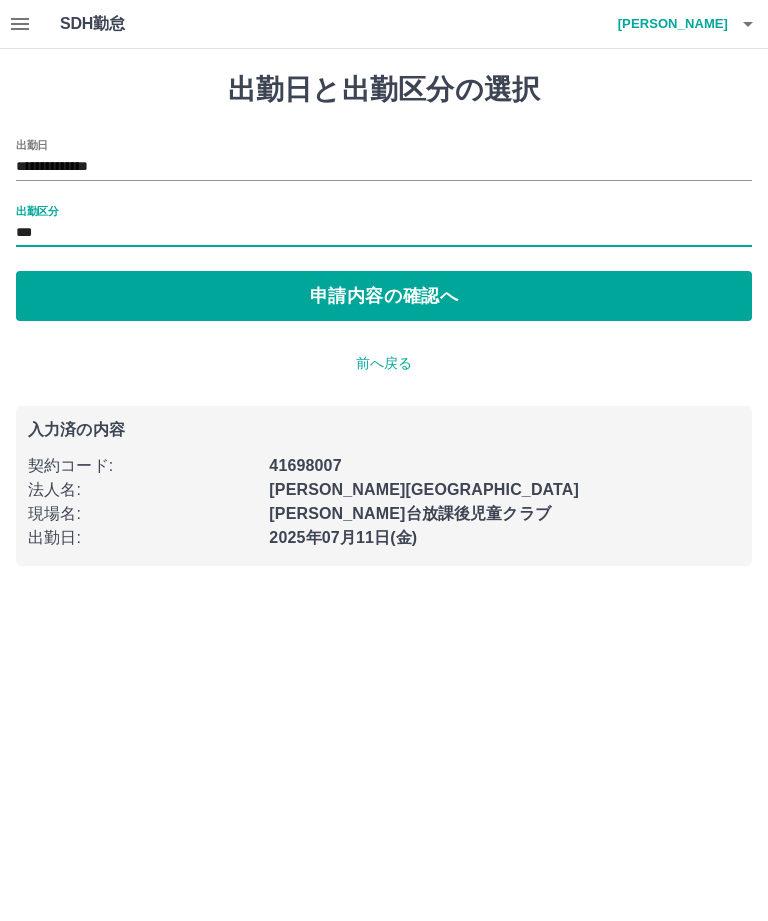 click on "申請内容の確認へ" at bounding box center (384, 296) 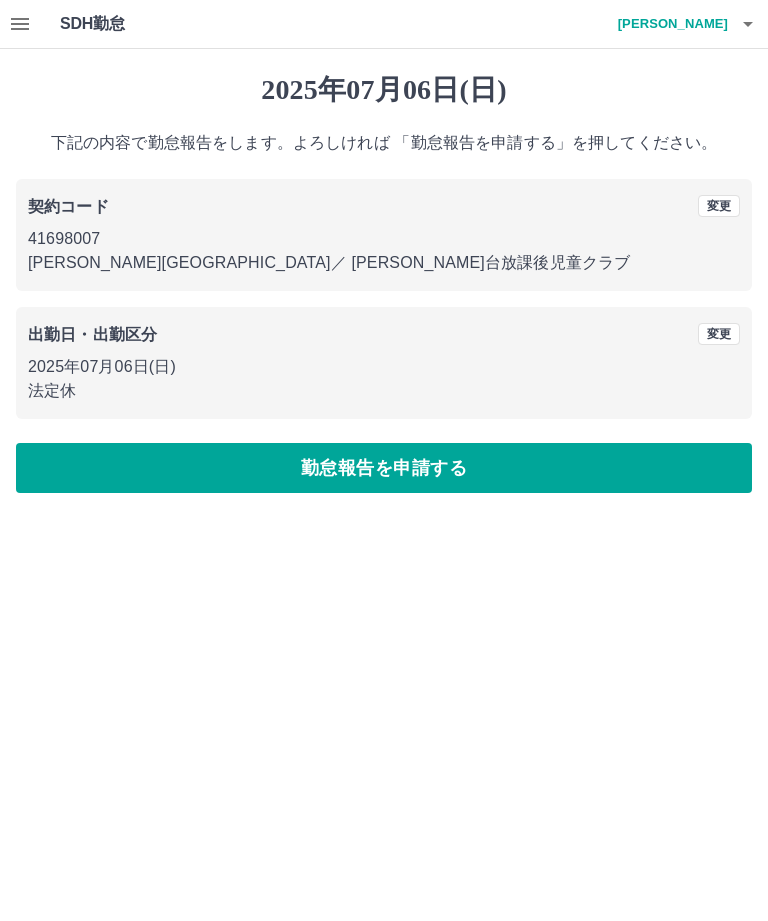 click on "勤怠報告を申請する" at bounding box center [384, 468] 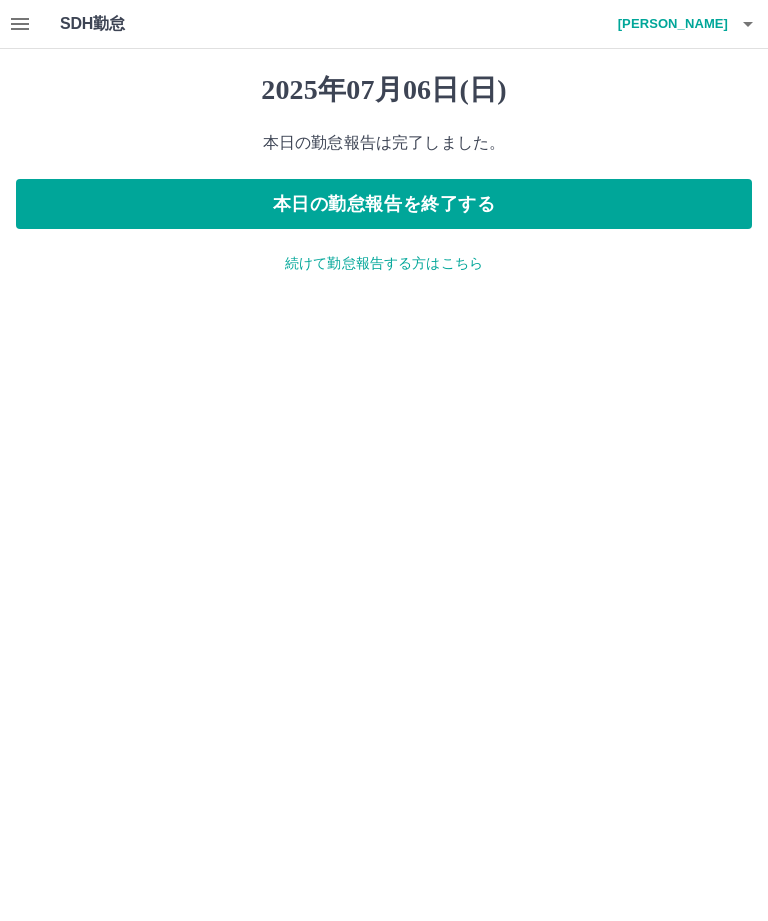 click on "続けて勤怠報告する方はこちら" at bounding box center [384, 263] 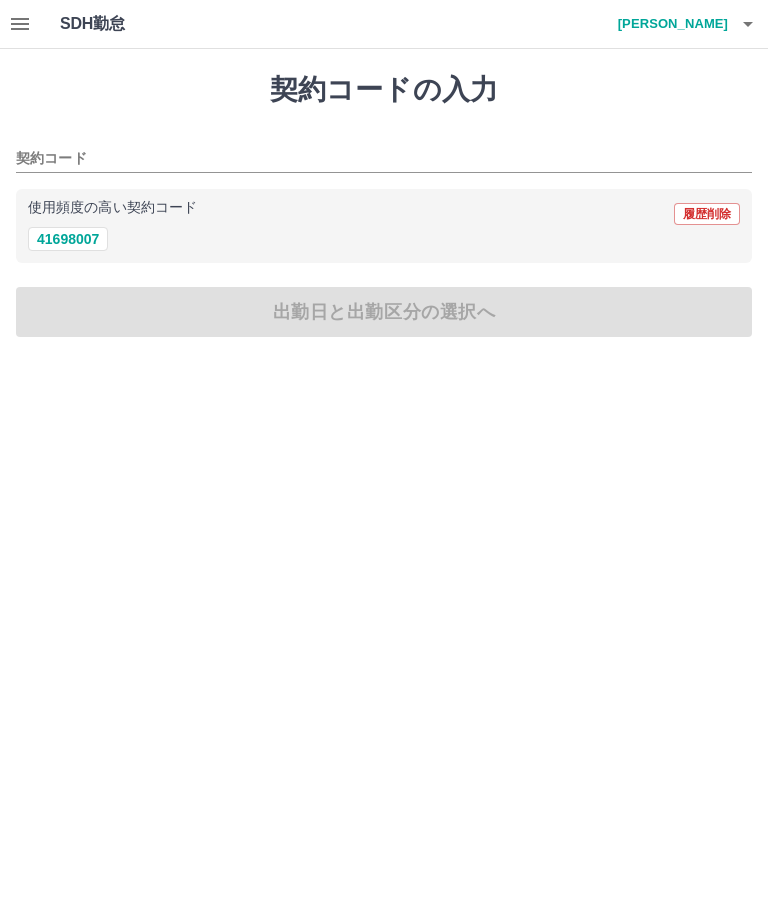 click on "41698007" at bounding box center (68, 239) 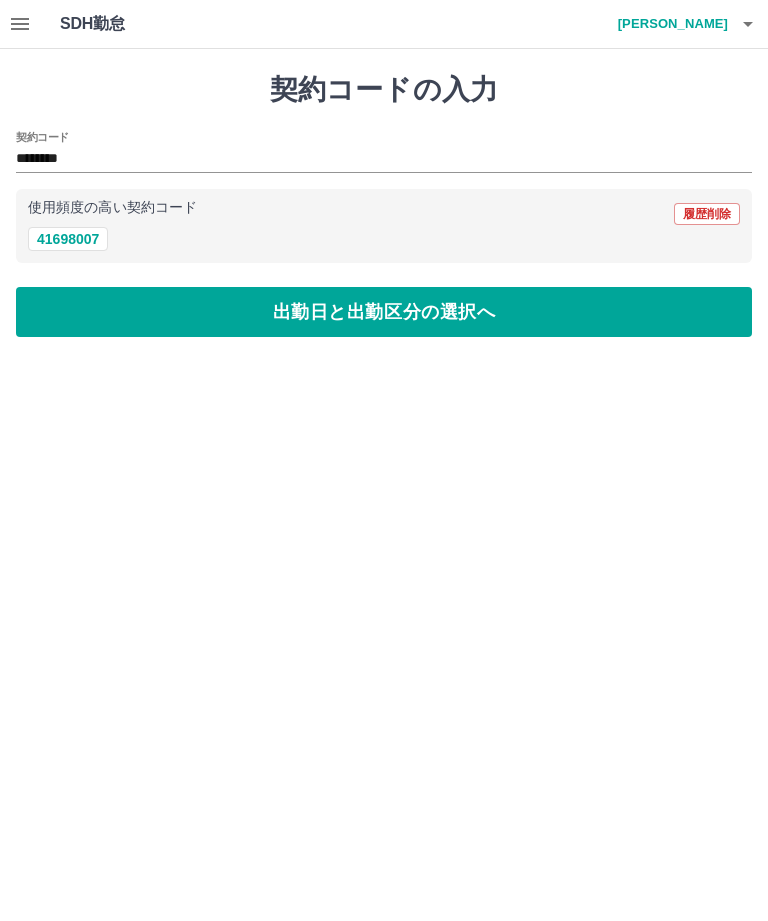 click on "出勤日と出勤区分の選択へ" at bounding box center [384, 312] 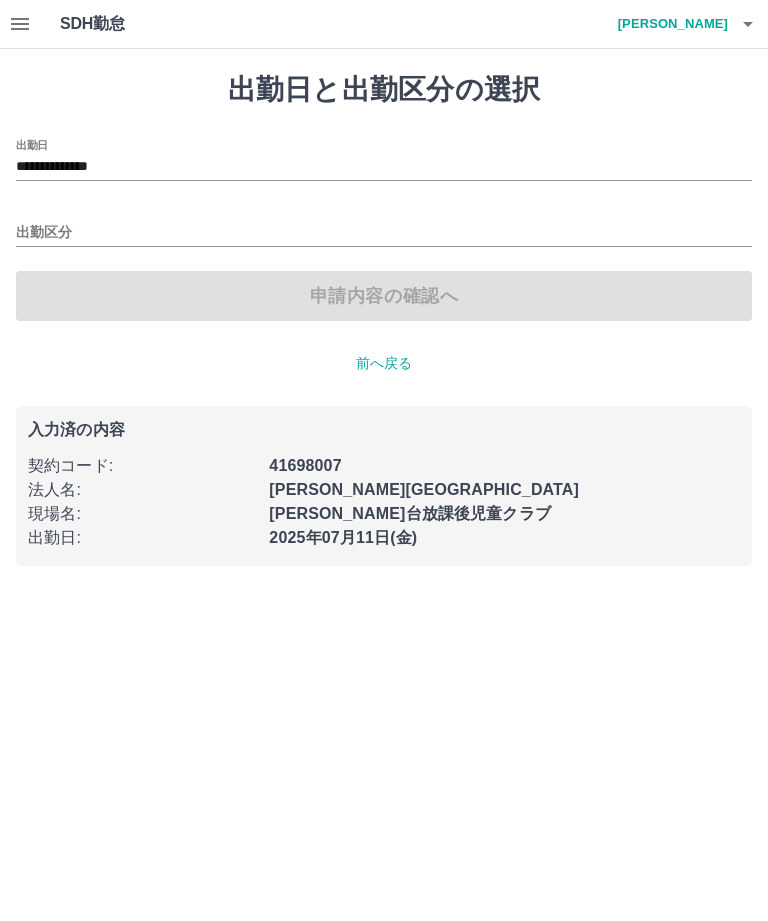 click on "**********" at bounding box center (384, 167) 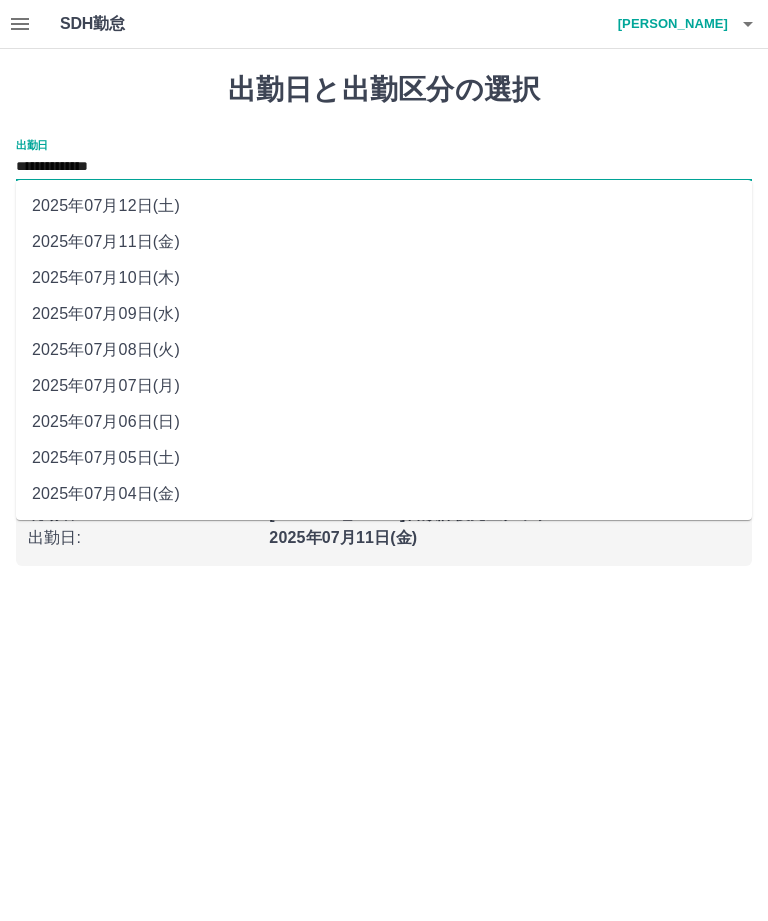 click on "2025年07月07日(月)" at bounding box center [384, 386] 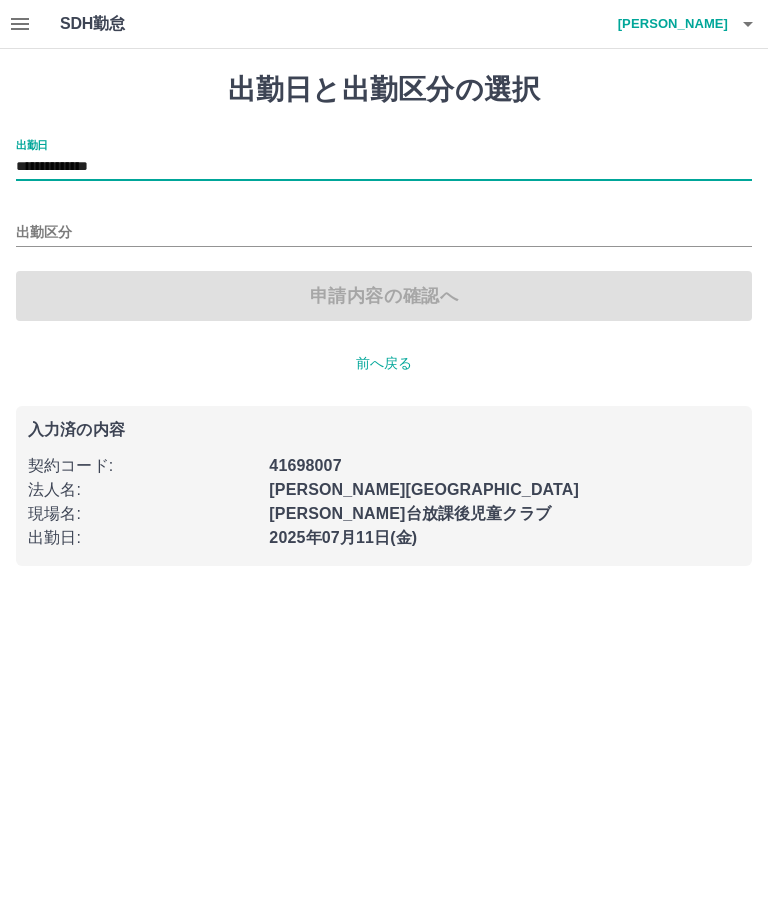 click on "出勤区分" at bounding box center [384, 233] 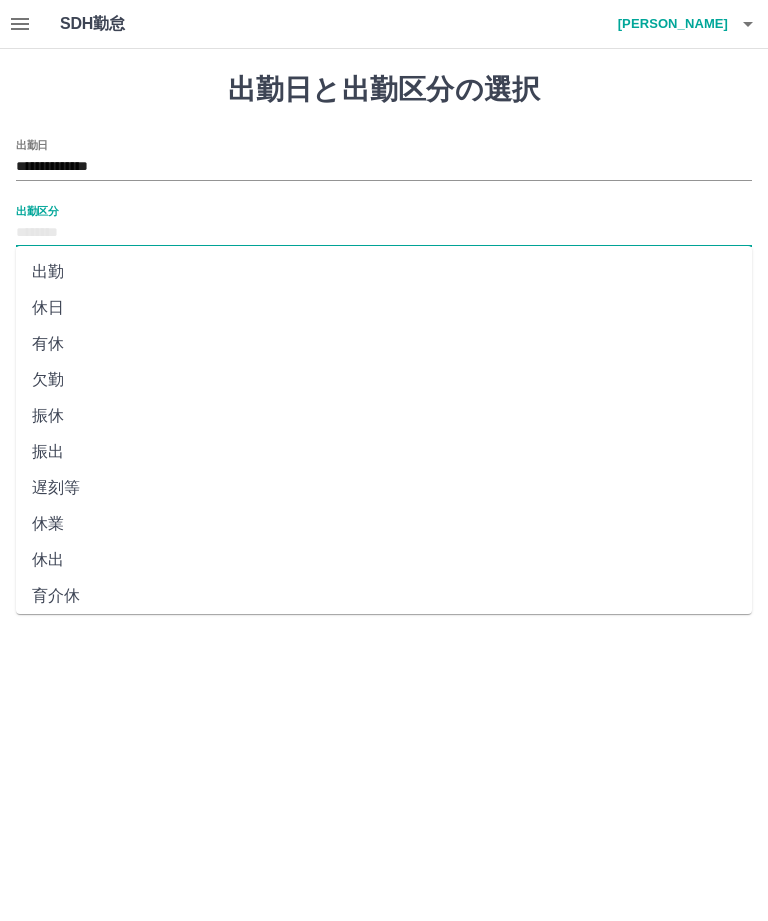 click on "休日" at bounding box center (384, 308) 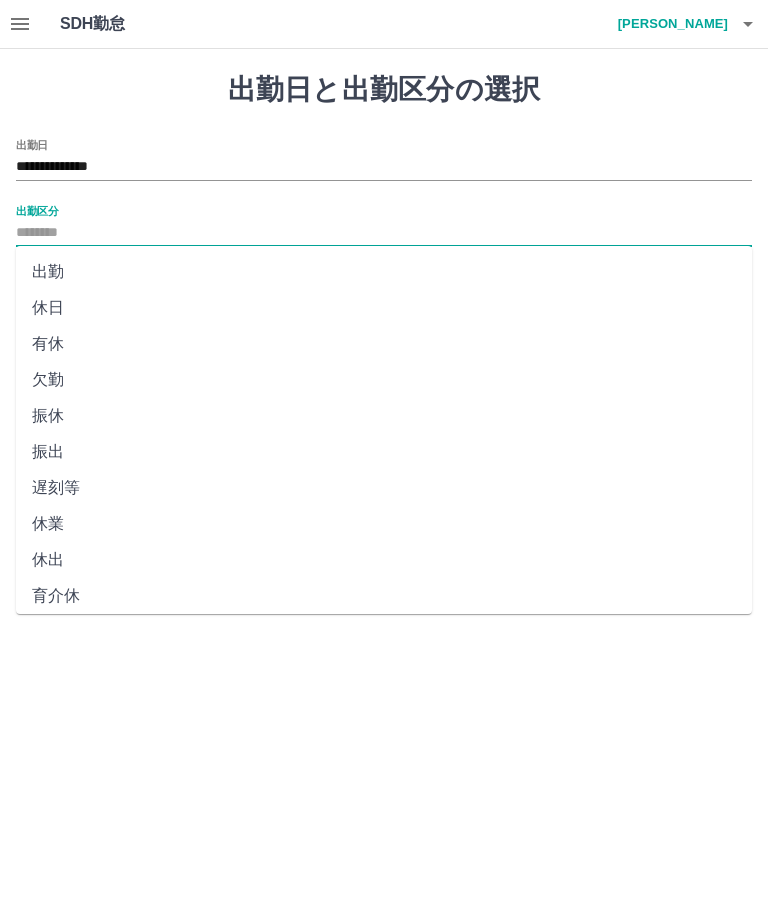 type on "**" 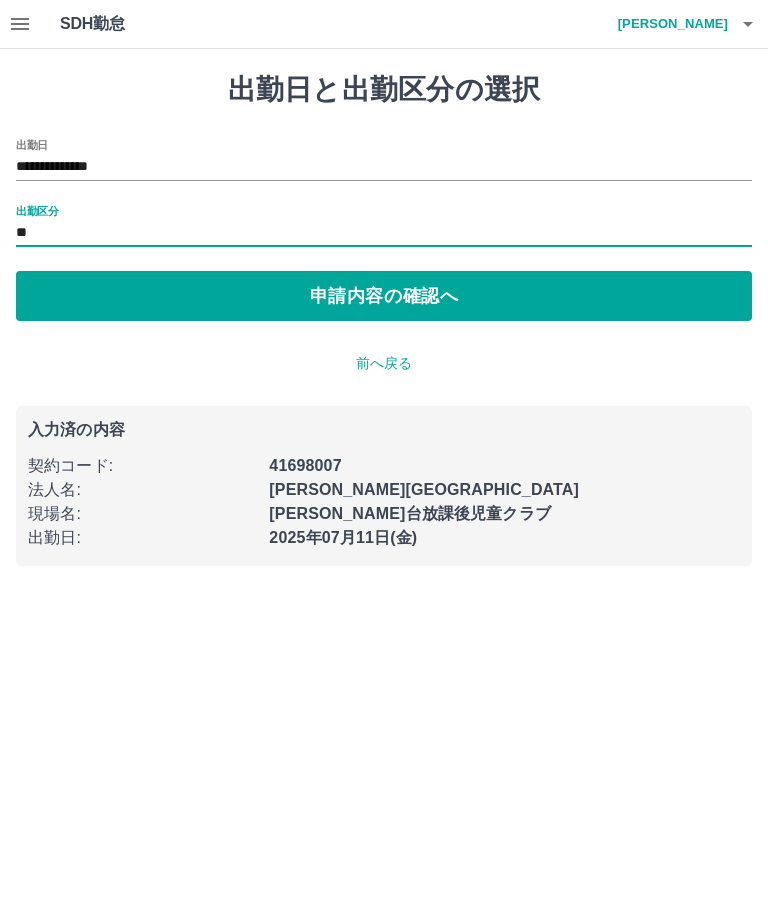 click on "申請内容の確認へ" at bounding box center [384, 296] 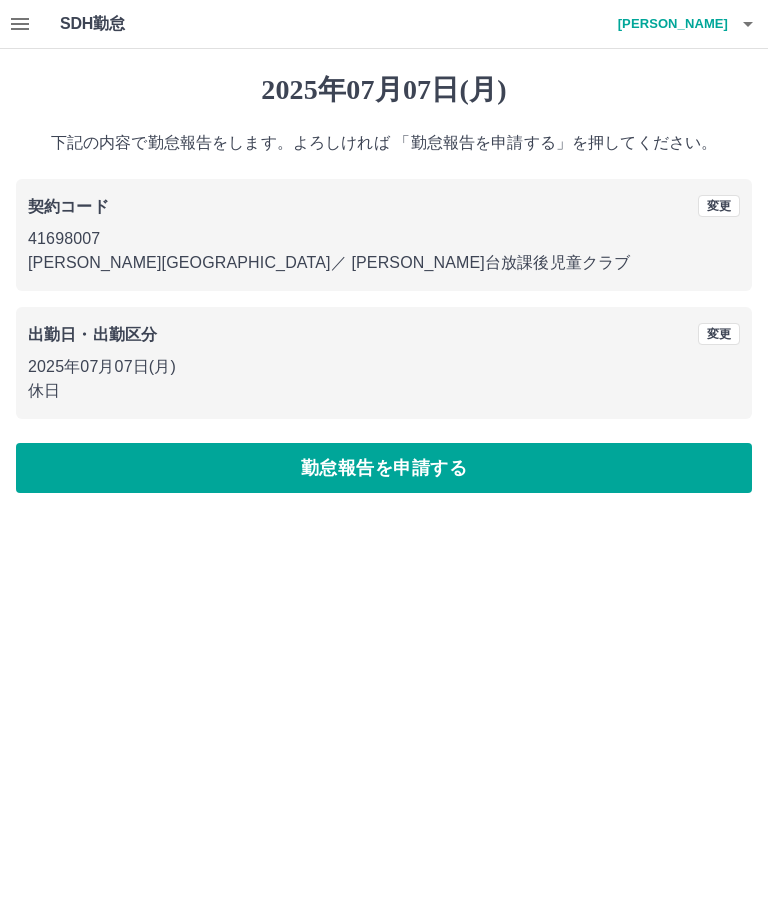 click on "勤怠報告を申請する" at bounding box center (384, 468) 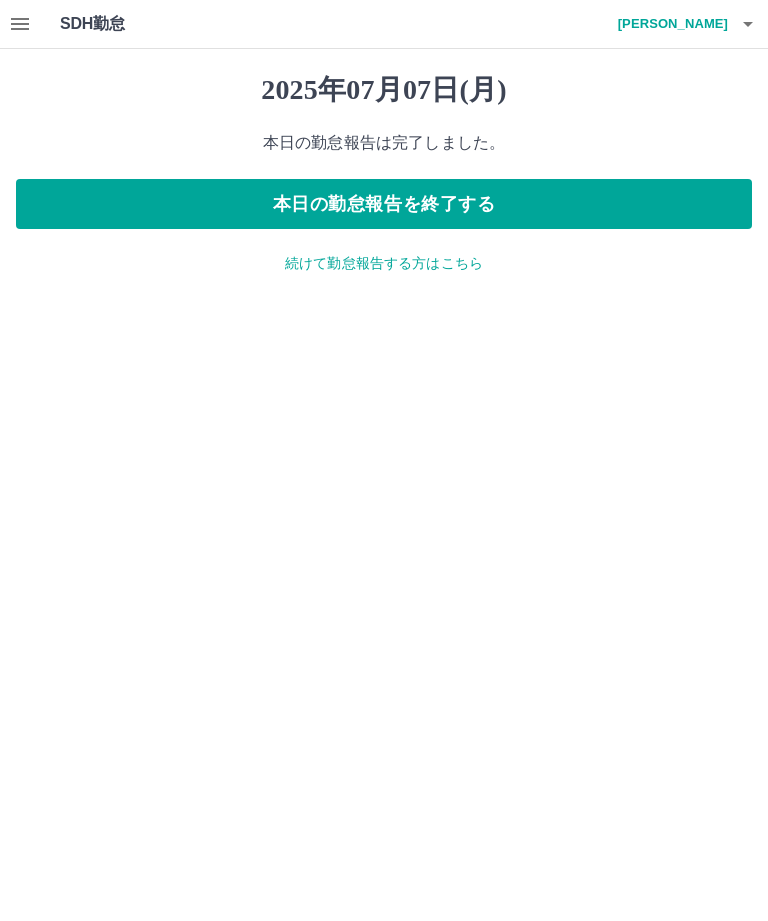 click on "続けて勤怠報告する方はこちら" at bounding box center [384, 263] 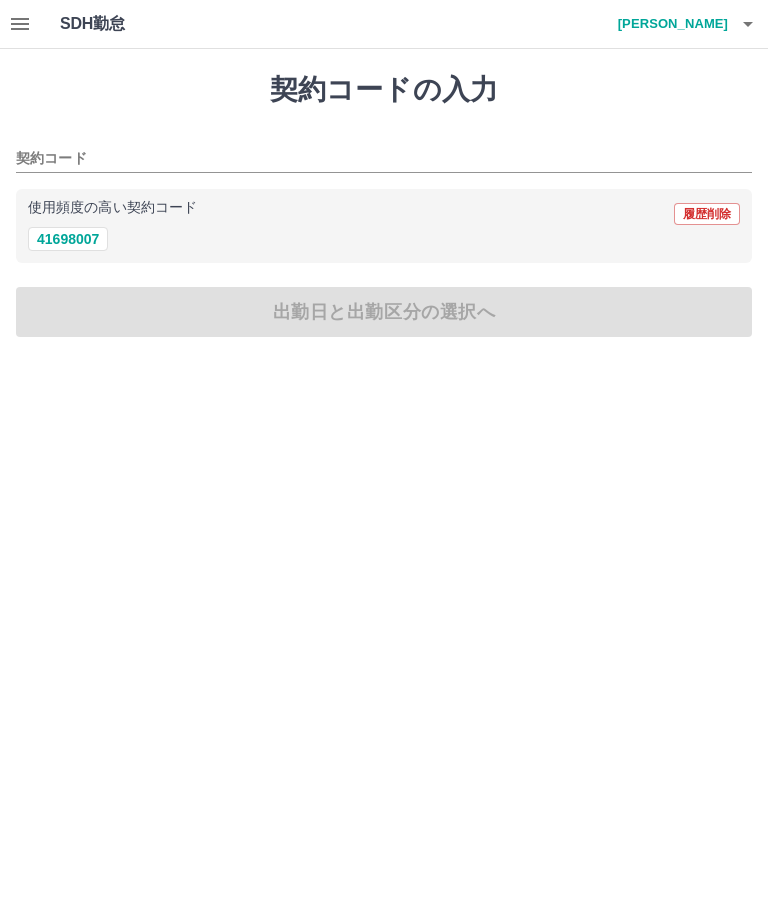 click on "41698007" at bounding box center [68, 239] 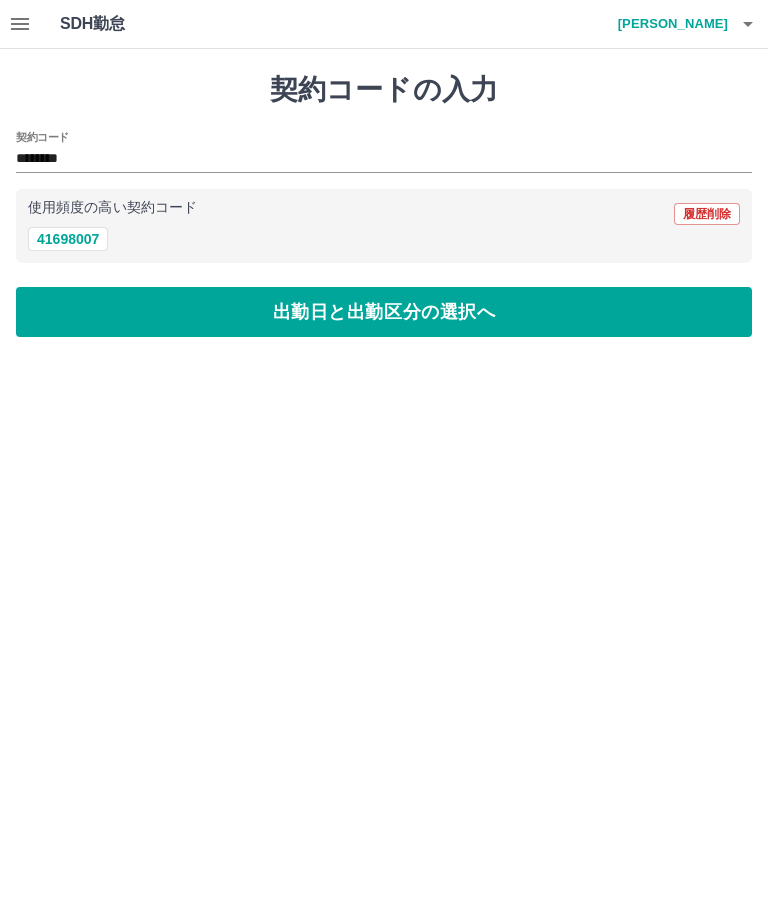 click on "出勤日と出勤区分の選択へ" at bounding box center (384, 312) 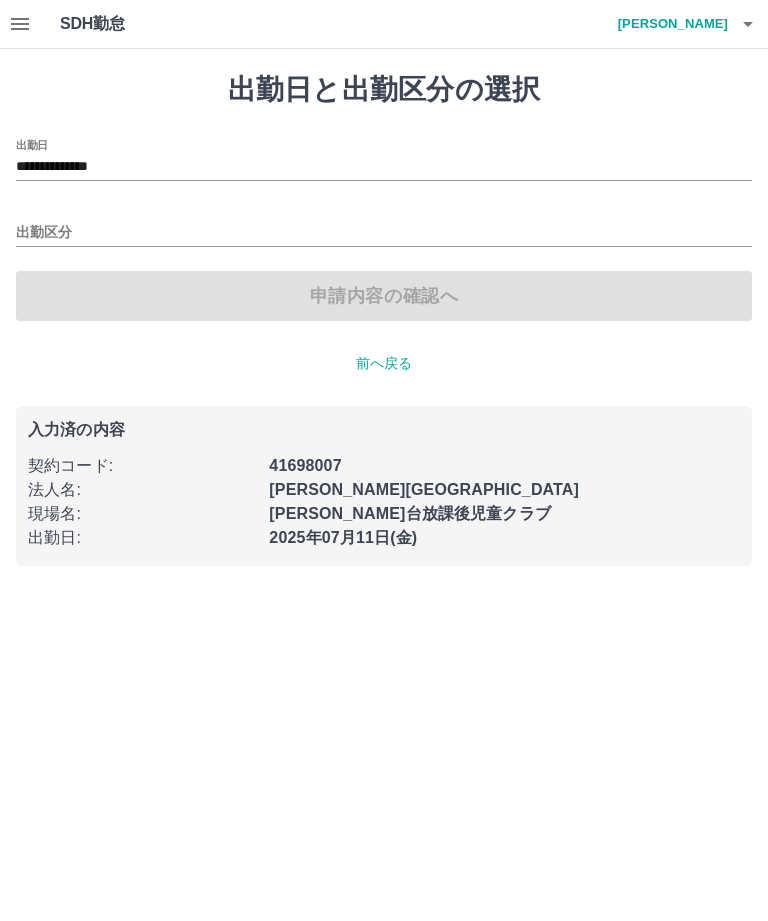 click on "**********" at bounding box center [384, 167] 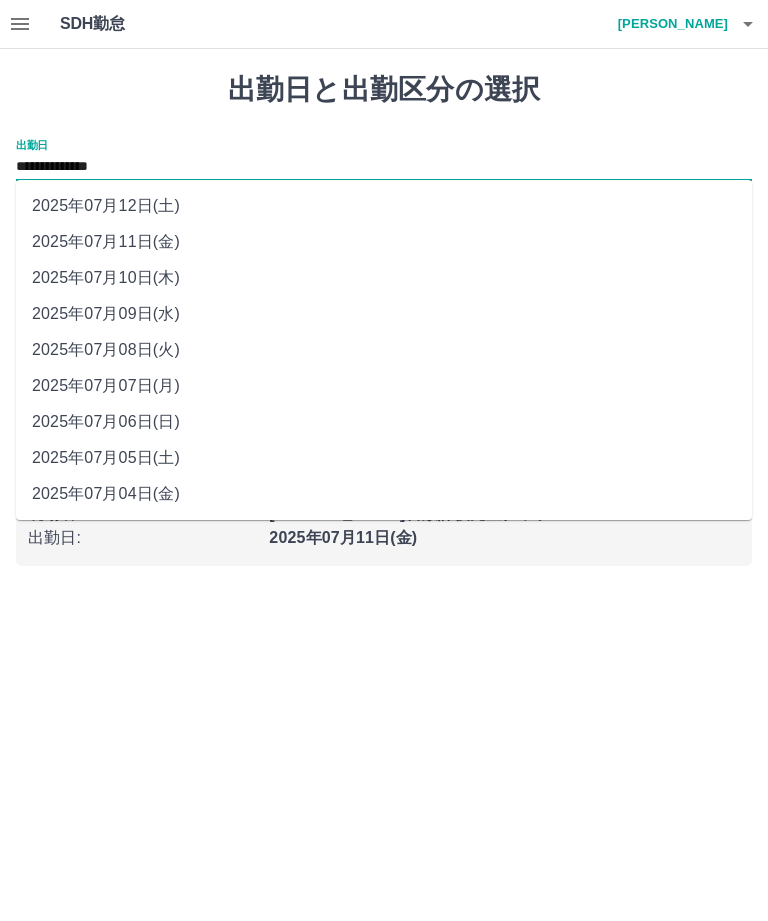 click on "2025年07月08日(火)" at bounding box center (384, 350) 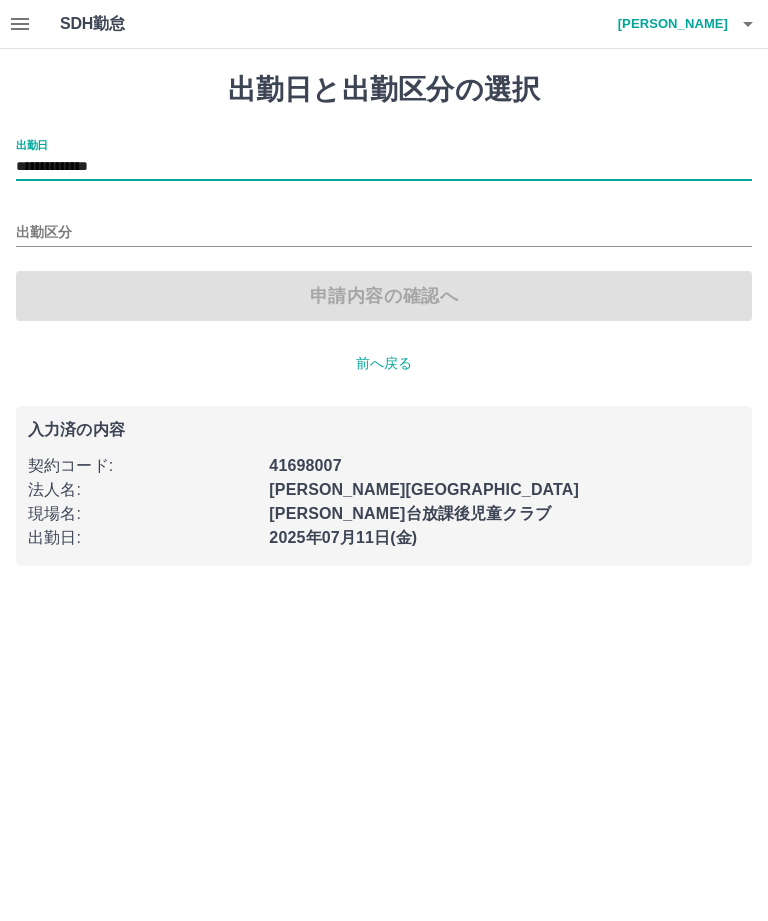 click on "出勤区分" at bounding box center (384, 233) 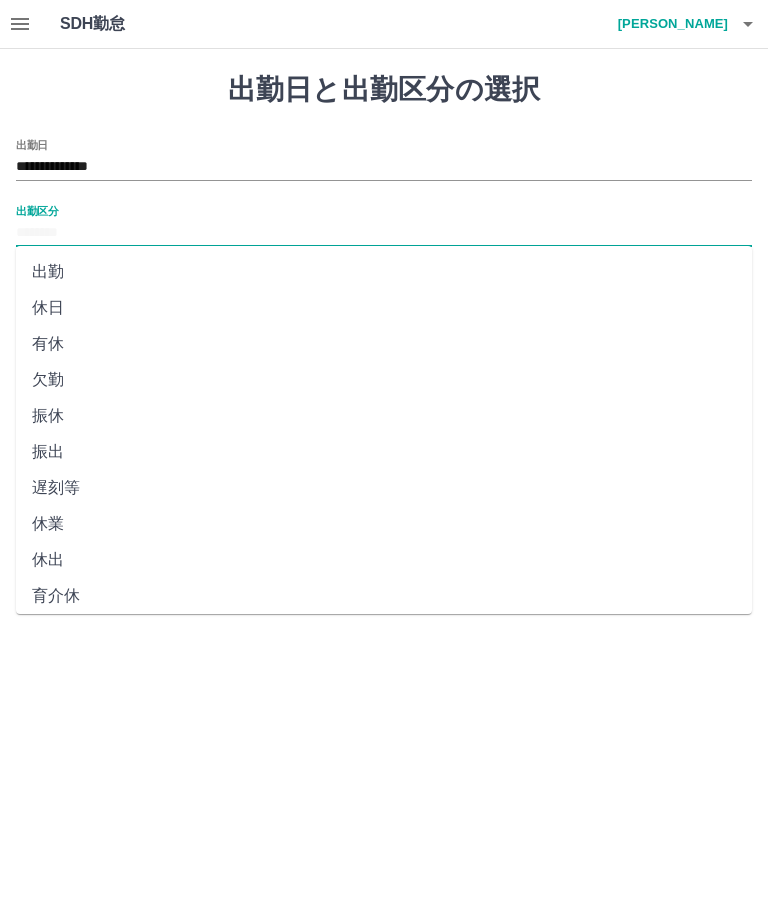 click on "休日" at bounding box center [384, 308] 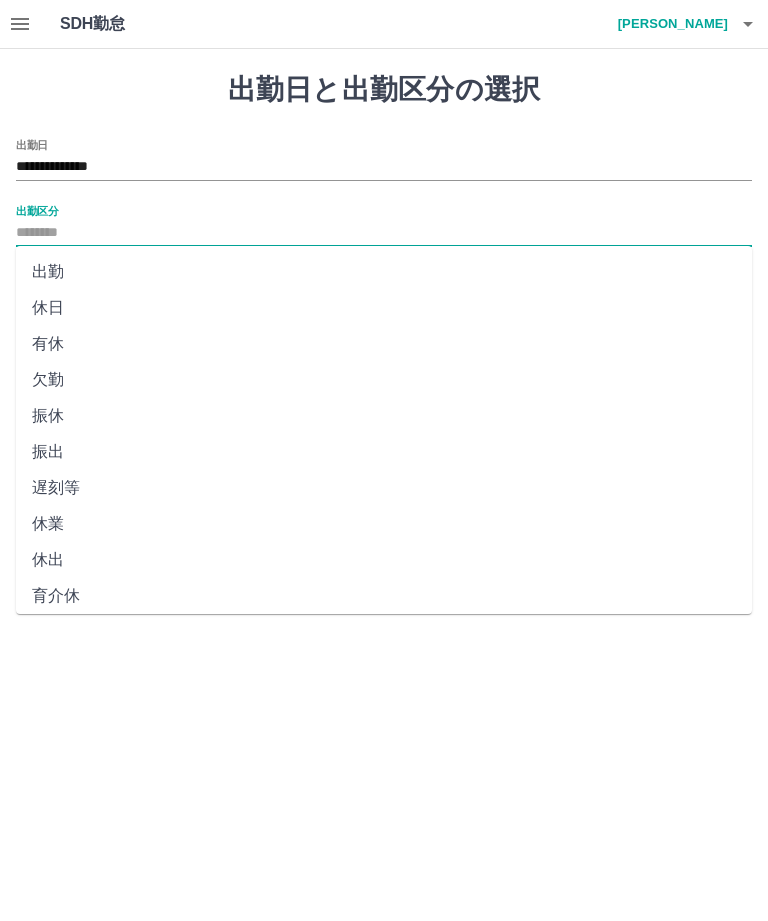 type on "**" 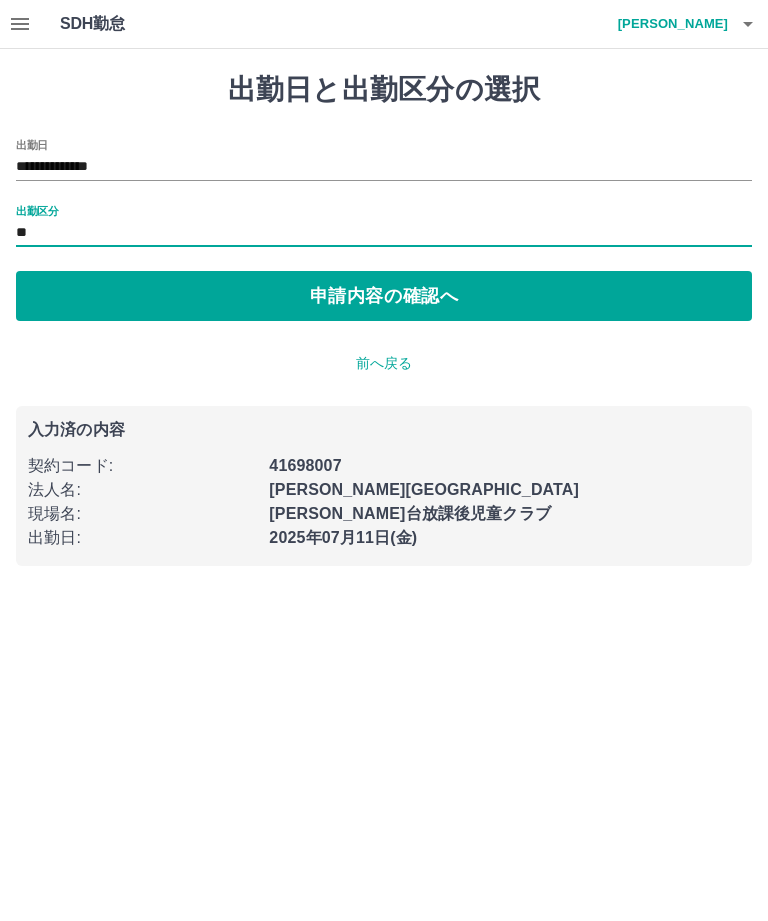 click on "申請内容の確認へ" at bounding box center [384, 296] 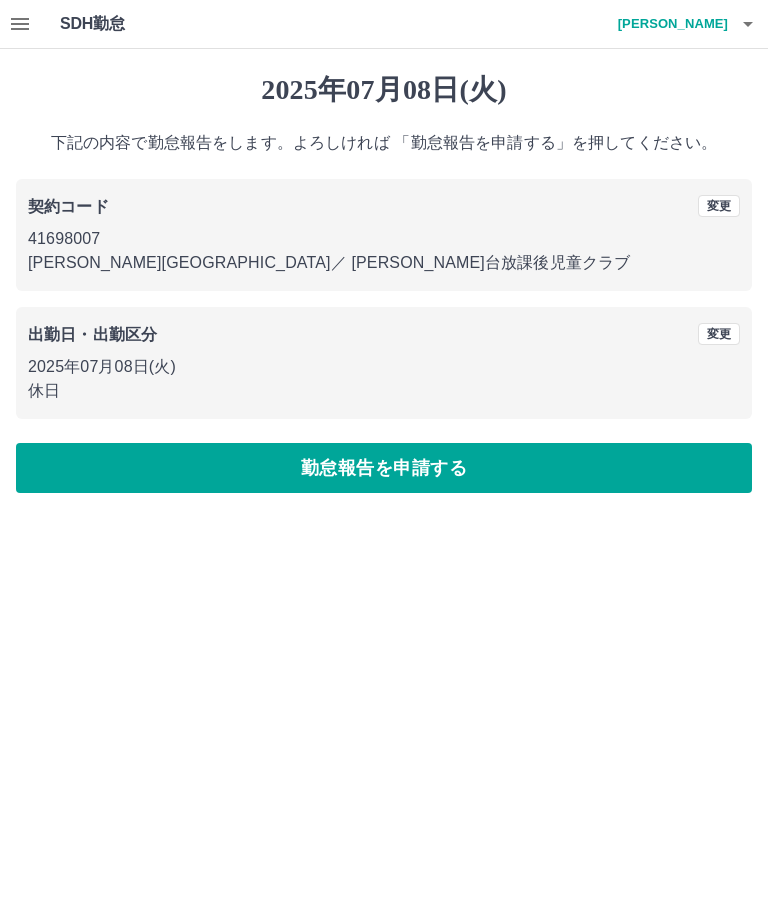 click on "勤怠報告を申請する" at bounding box center (384, 468) 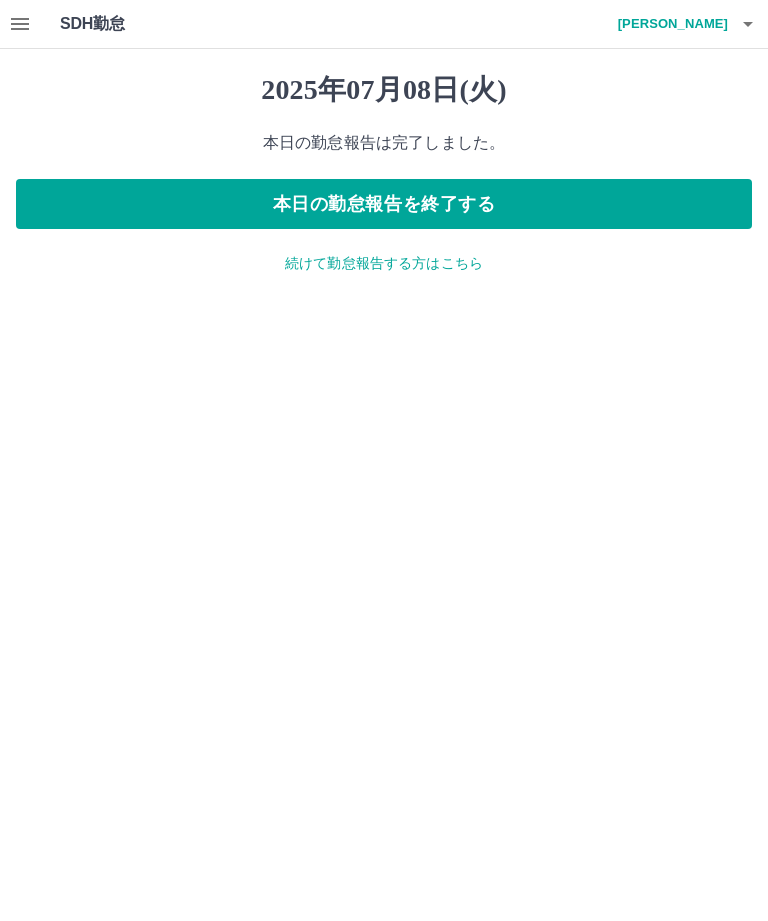 click on "続けて勤怠報告する方はこちら" at bounding box center (384, 263) 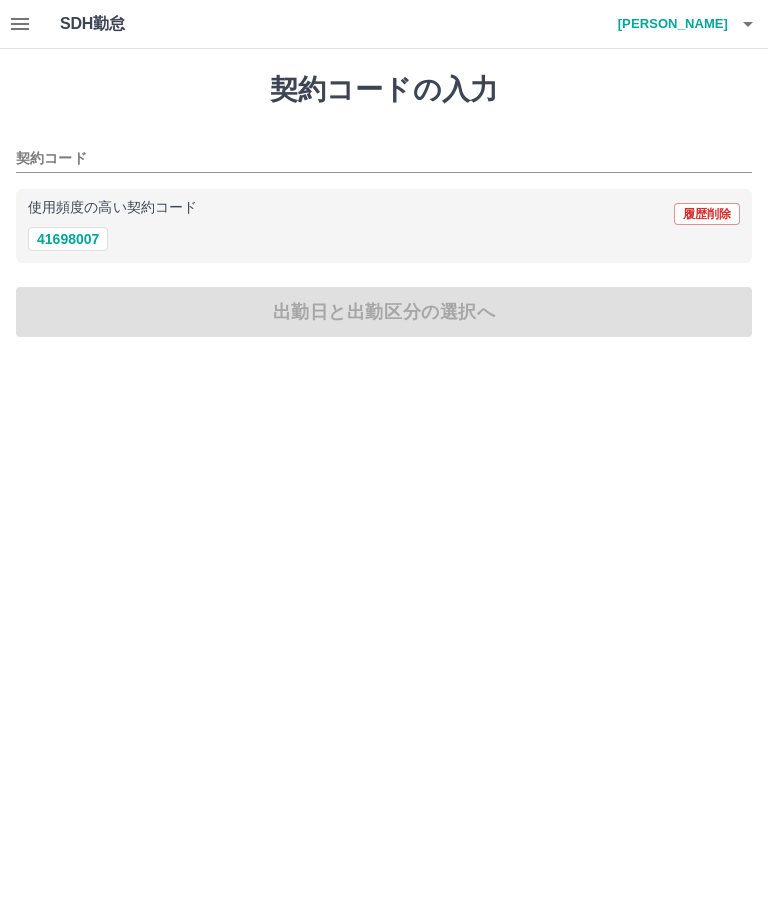 click on "41698007" at bounding box center (68, 239) 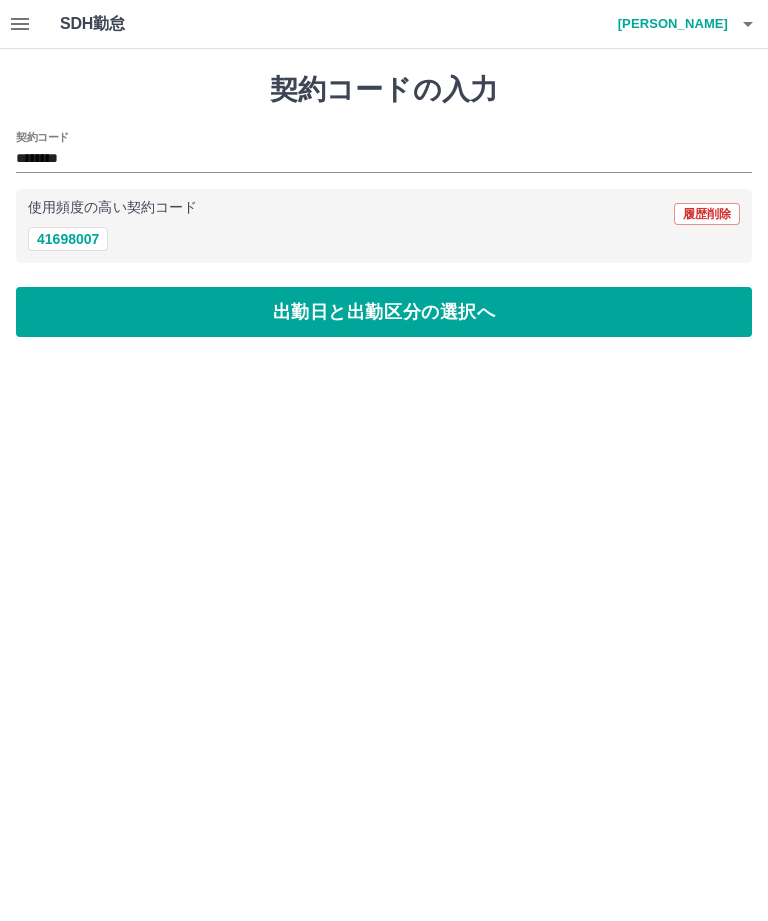 click on "出勤日と出勤区分の選択へ" at bounding box center (384, 312) 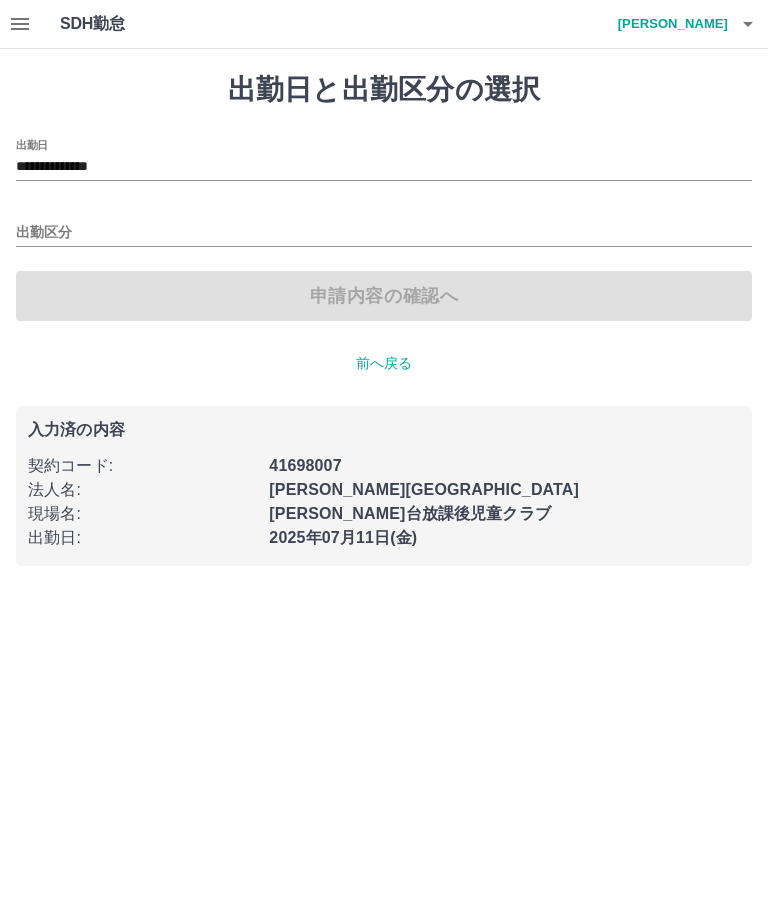 click on "**********" at bounding box center [384, 167] 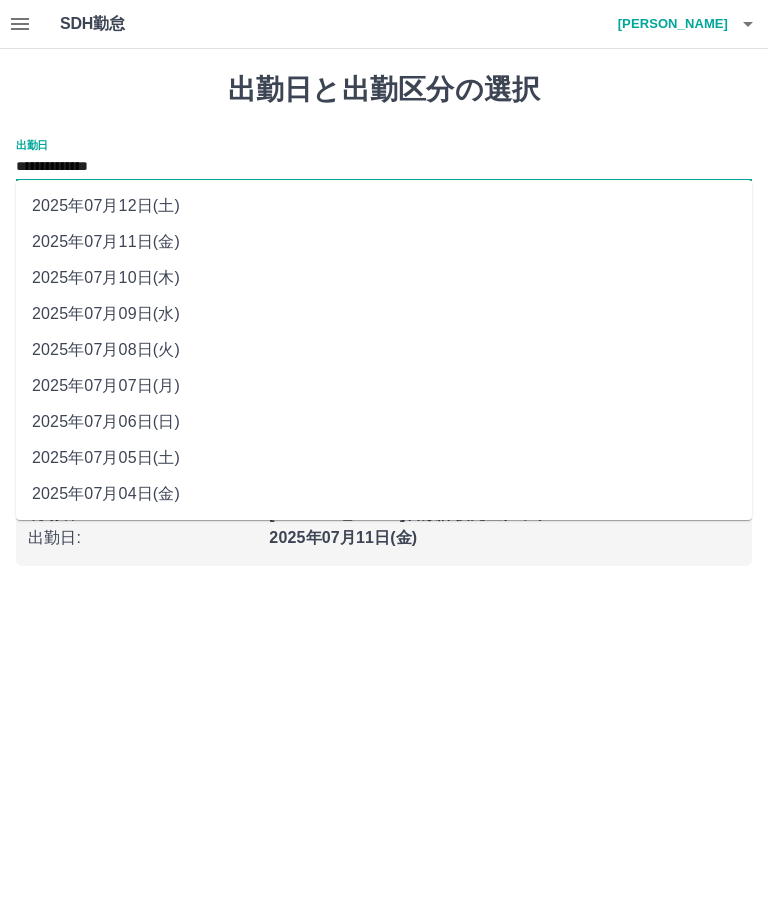 click on "2025年07月09日(水)" at bounding box center [384, 314] 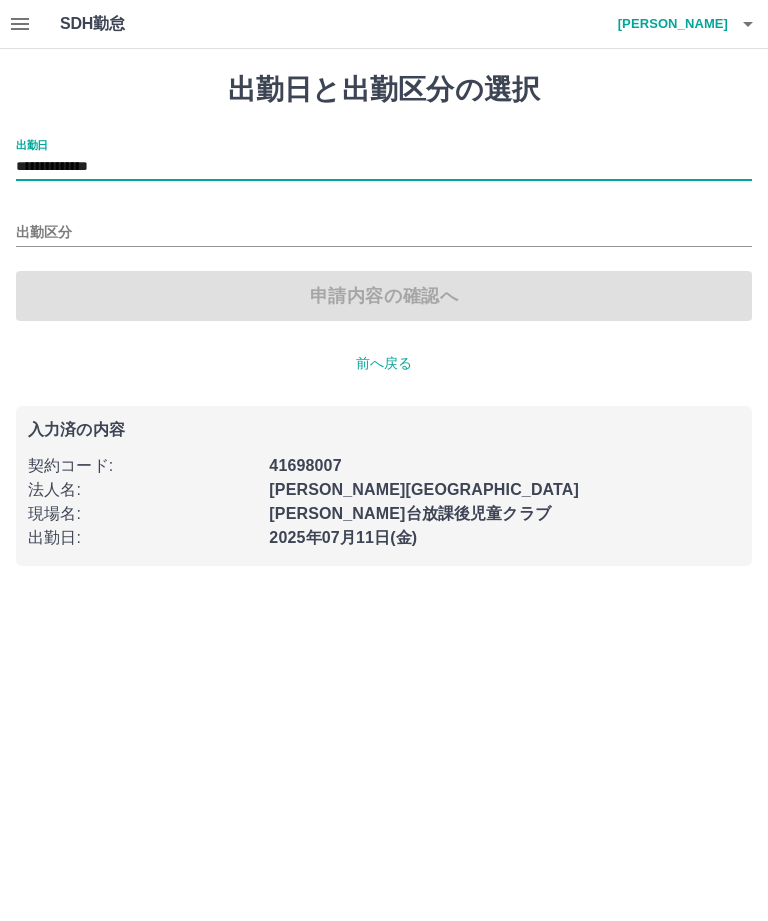 click on "出勤区分" at bounding box center (384, 233) 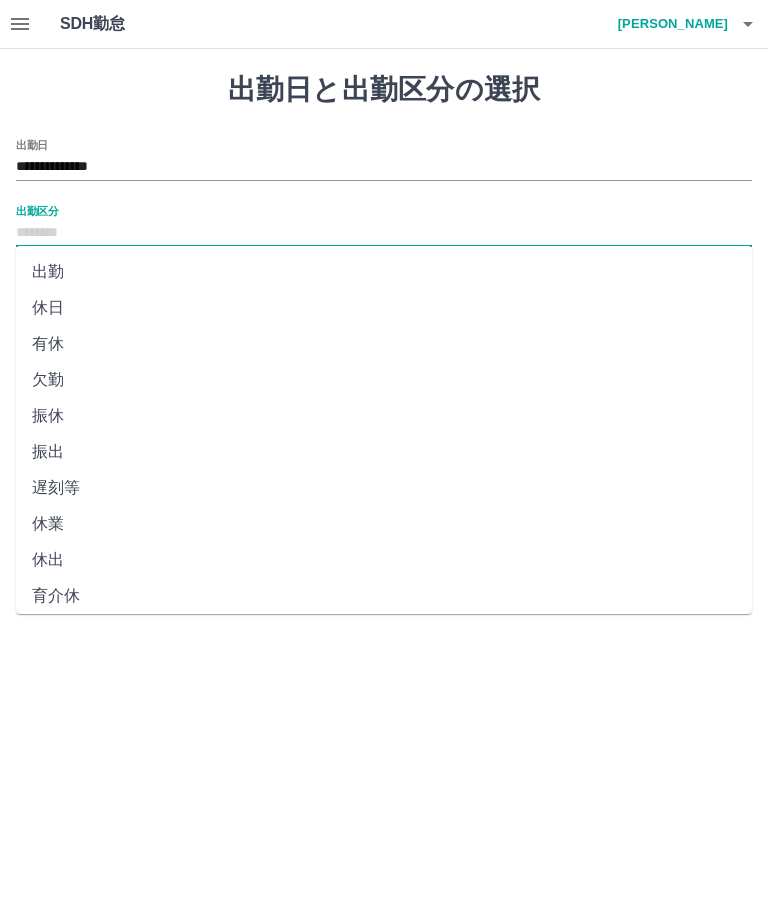 click on "休日" at bounding box center [384, 308] 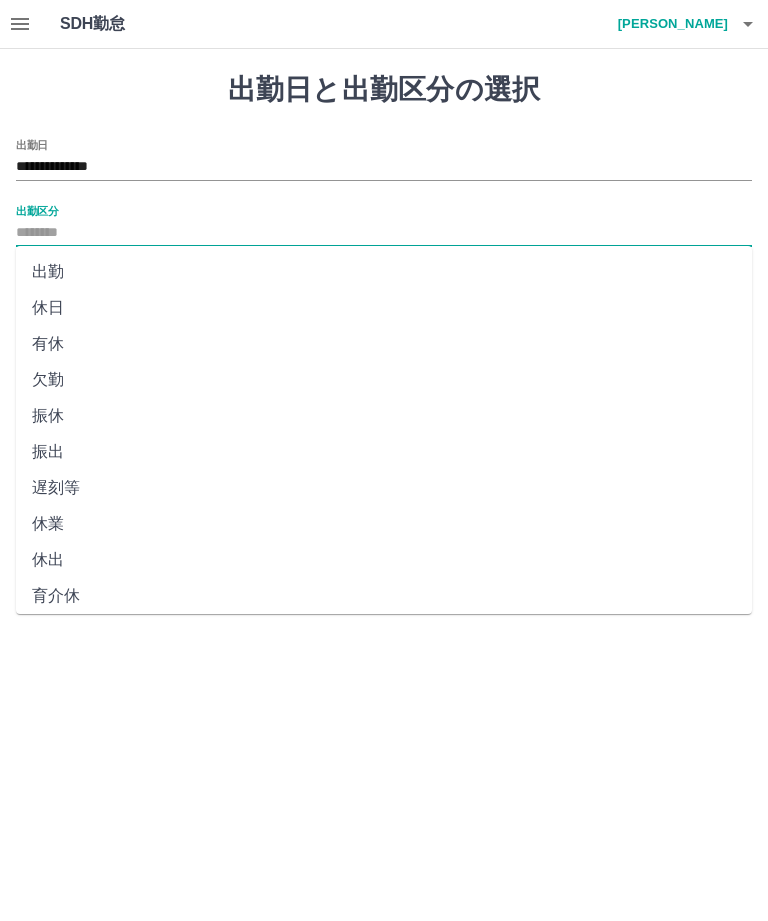 type on "**" 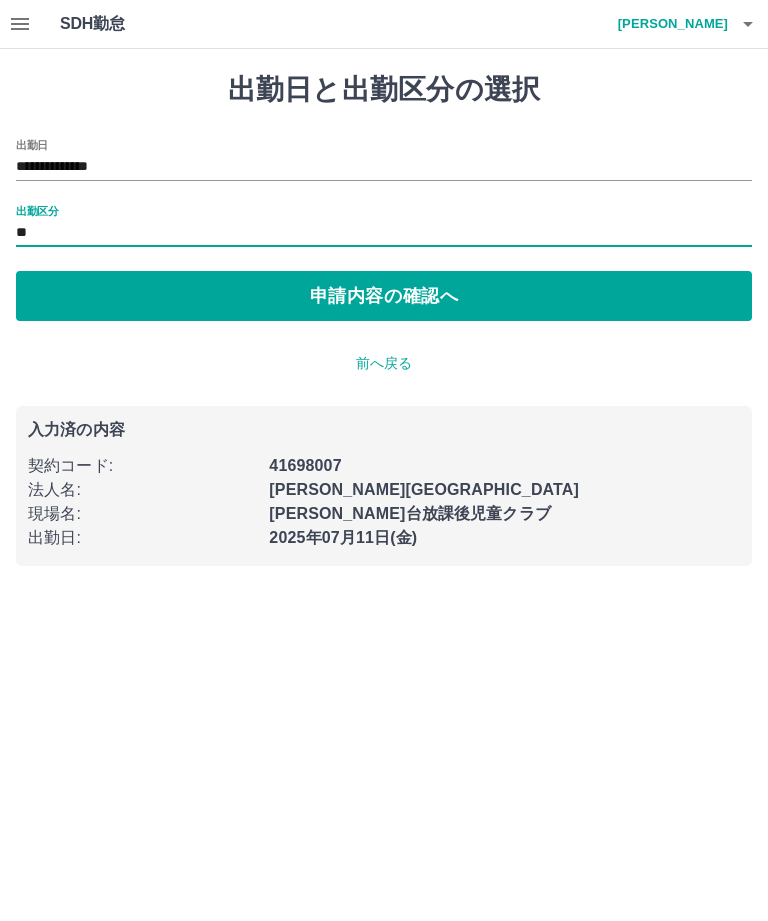 click on "申請内容の確認へ" at bounding box center (384, 296) 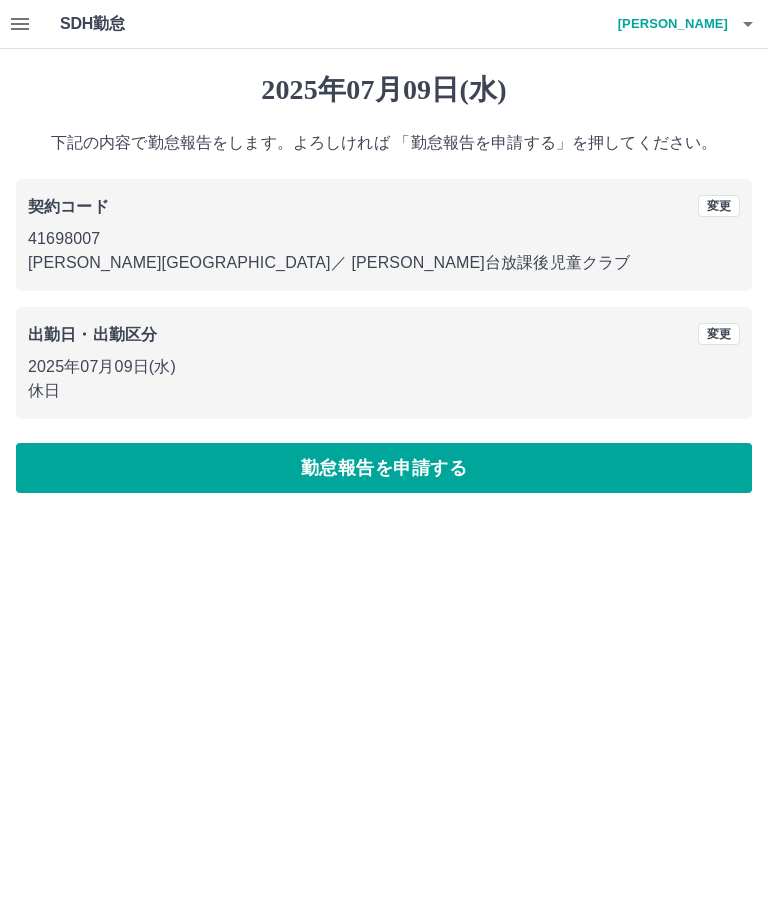click on "勤怠報告を申請する" at bounding box center (384, 468) 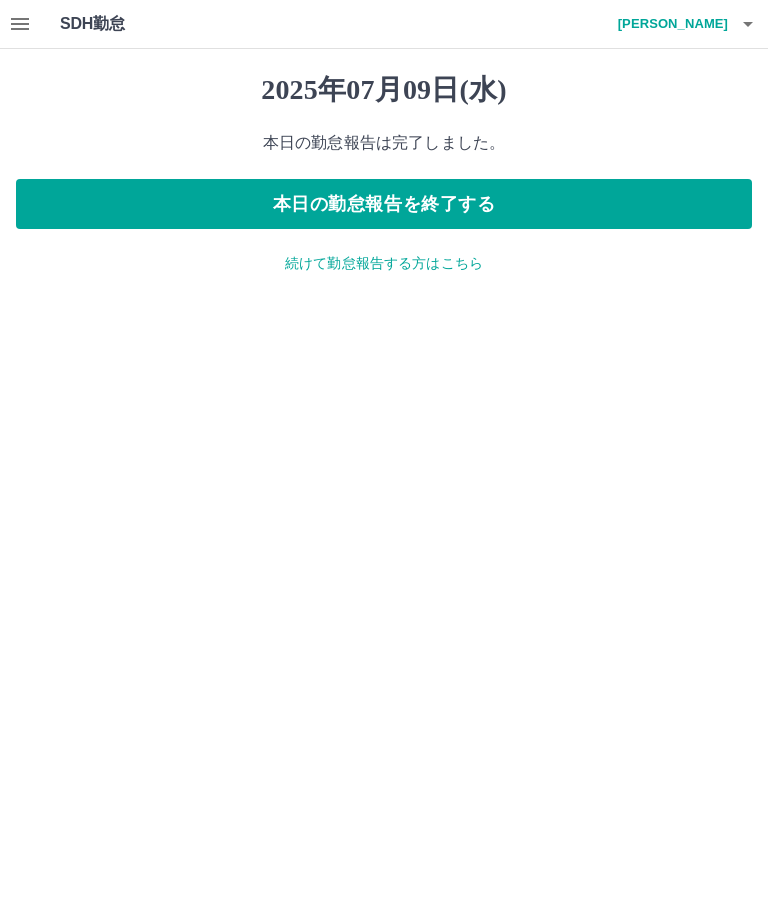 click on "続けて勤怠報告する方はこちら" at bounding box center [384, 263] 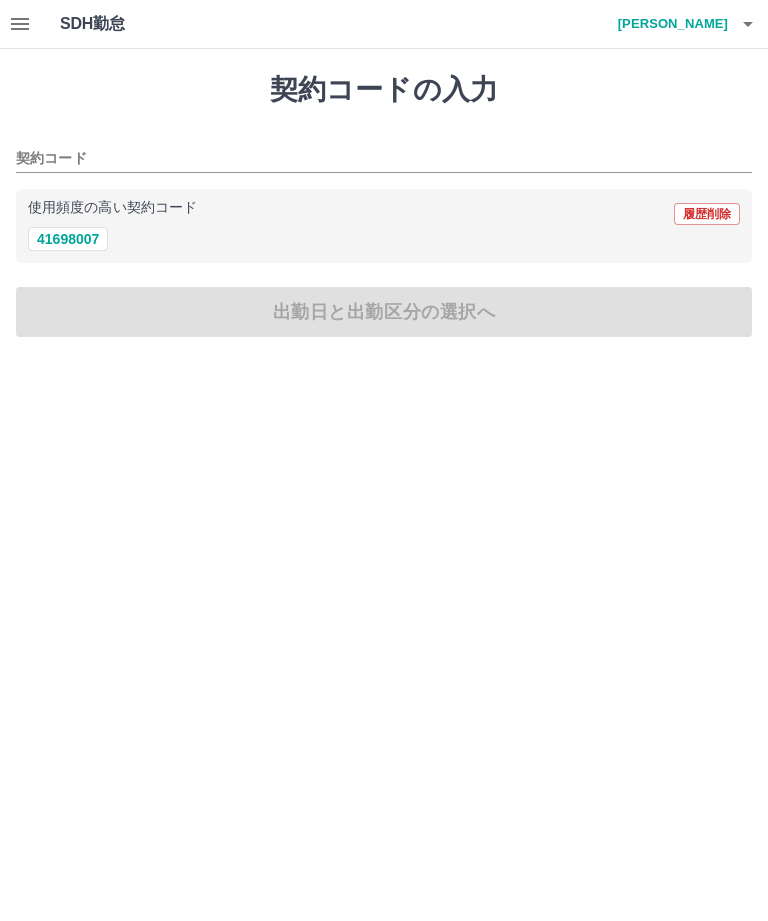 click on "41698007" at bounding box center (68, 239) 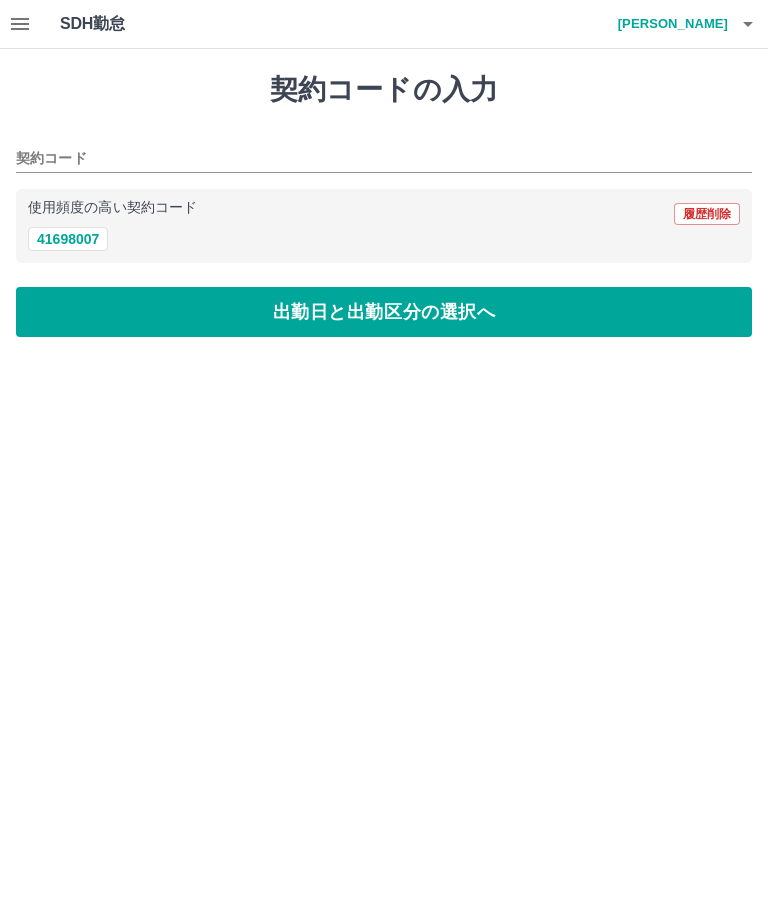 type on "********" 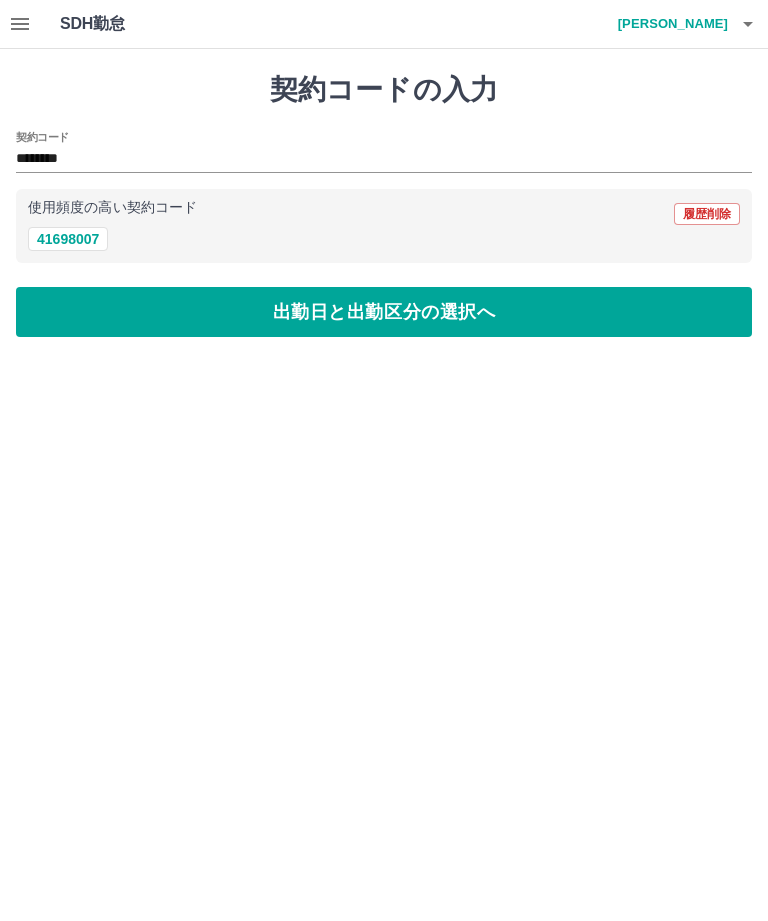 click on "出勤日と出勤区分の選択へ" at bounding box center (384, 312) 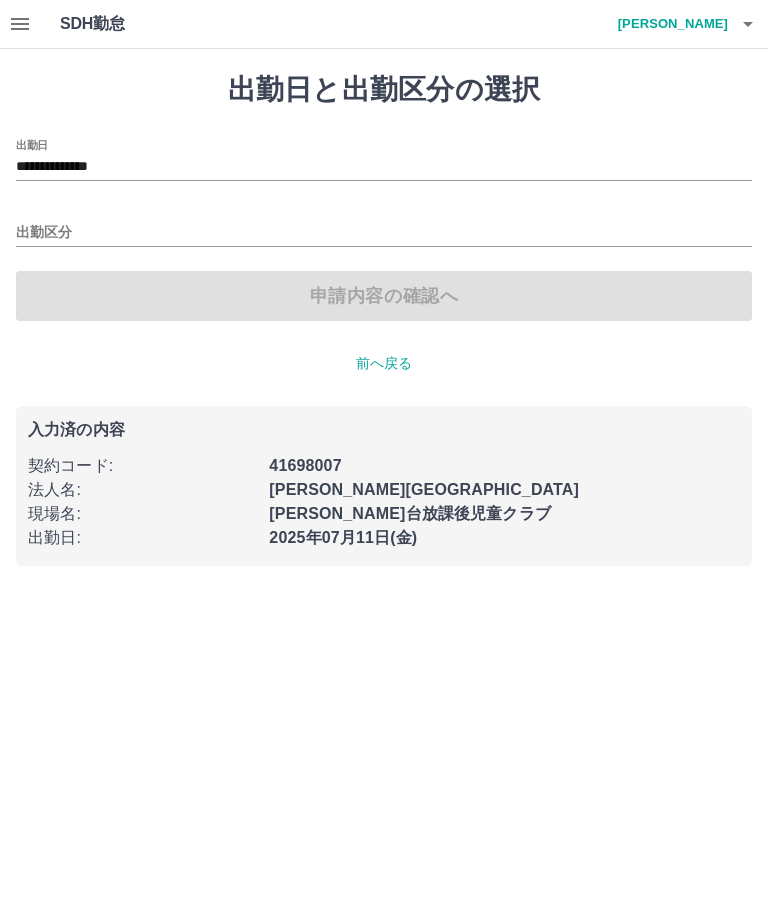 click on "**********" at bounding box center [384, 167] 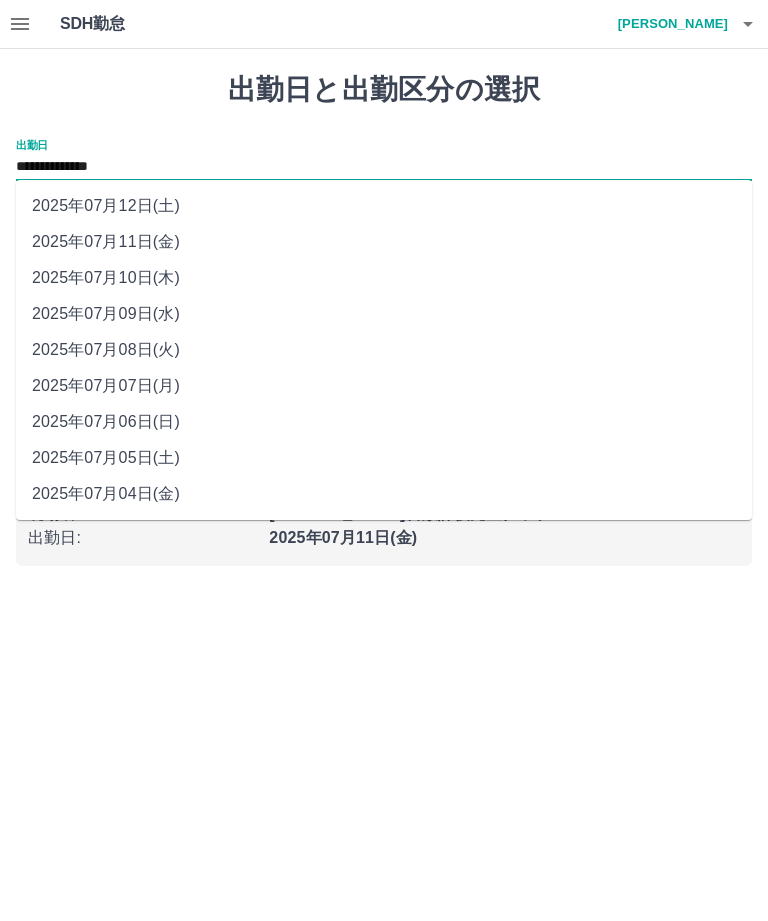 click on "2025年07月10日(木)" at bounding box center (384, 278) 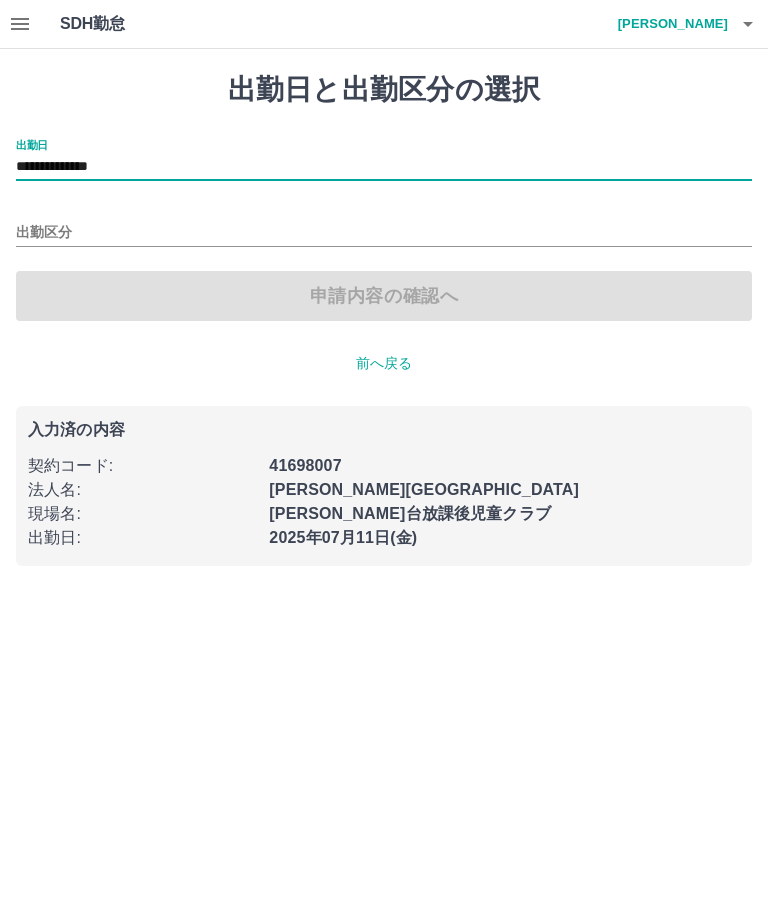 click on "出勤区分" at bounding box center (384, 233) 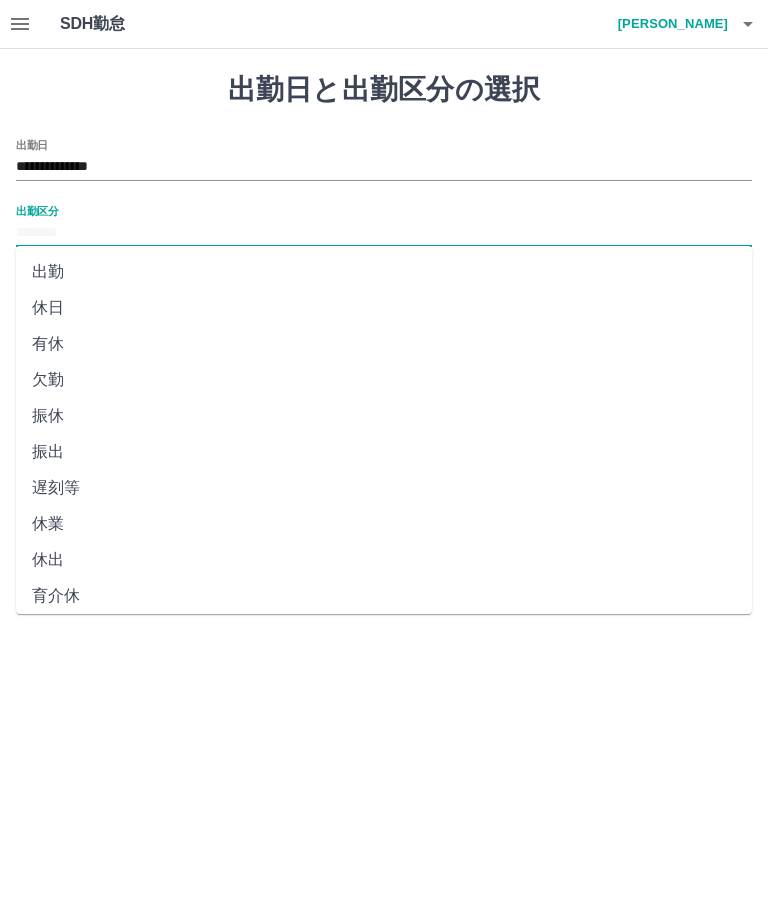 click on "休日" at bounding box center (384, 308) 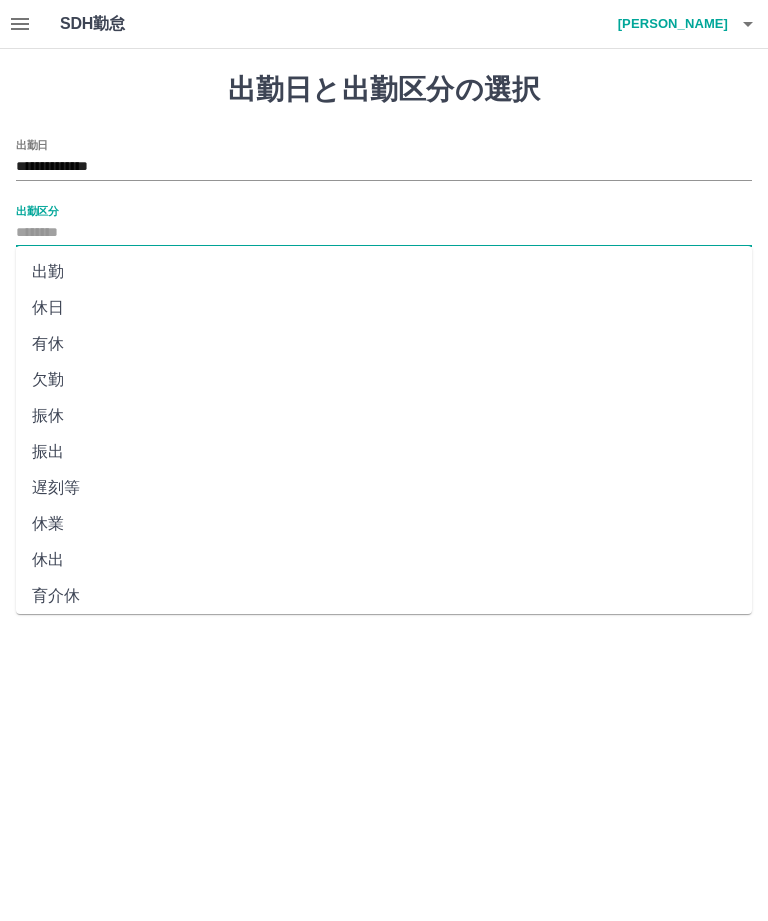 type on "**" 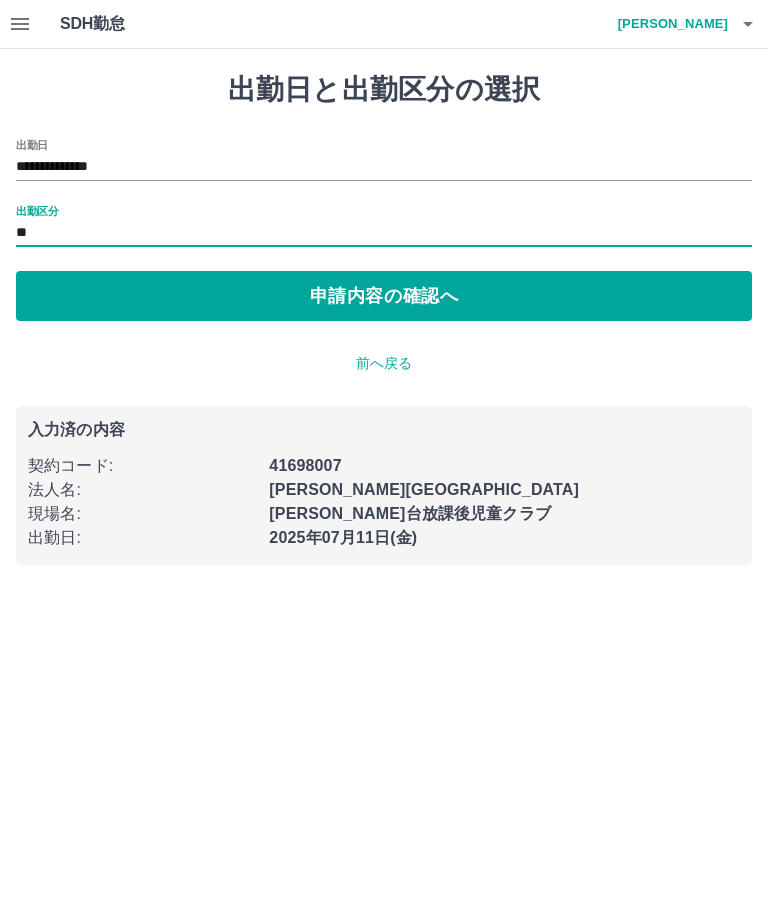 click on "申請内容の確認へ" at bounding box center (384, 296) 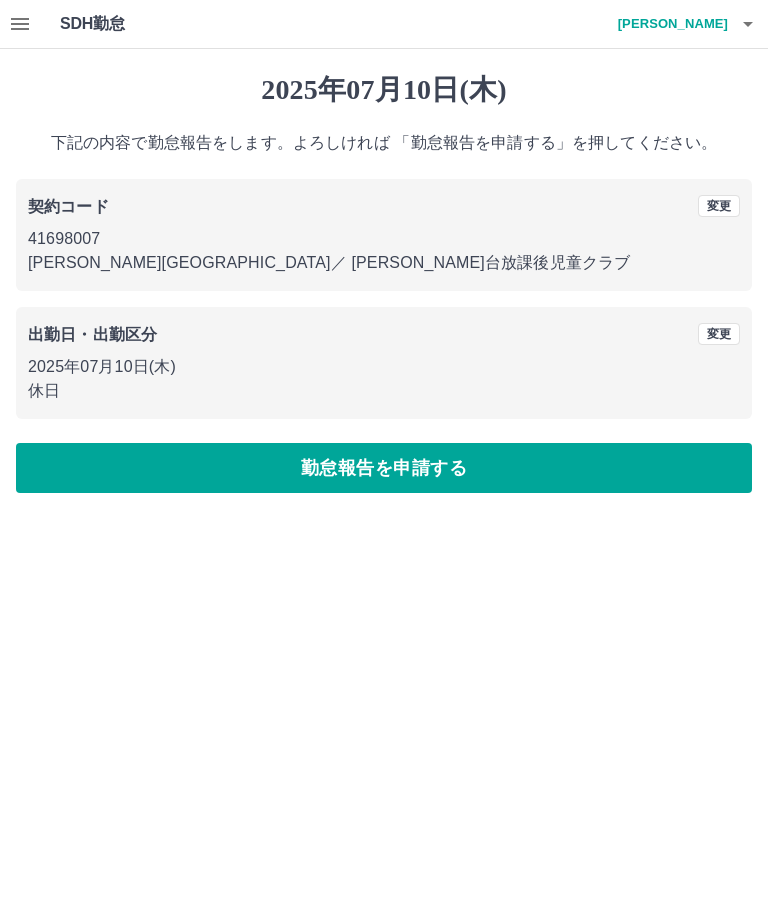 click on "勤怠報告を申請する" at bounding box center (384, 468) 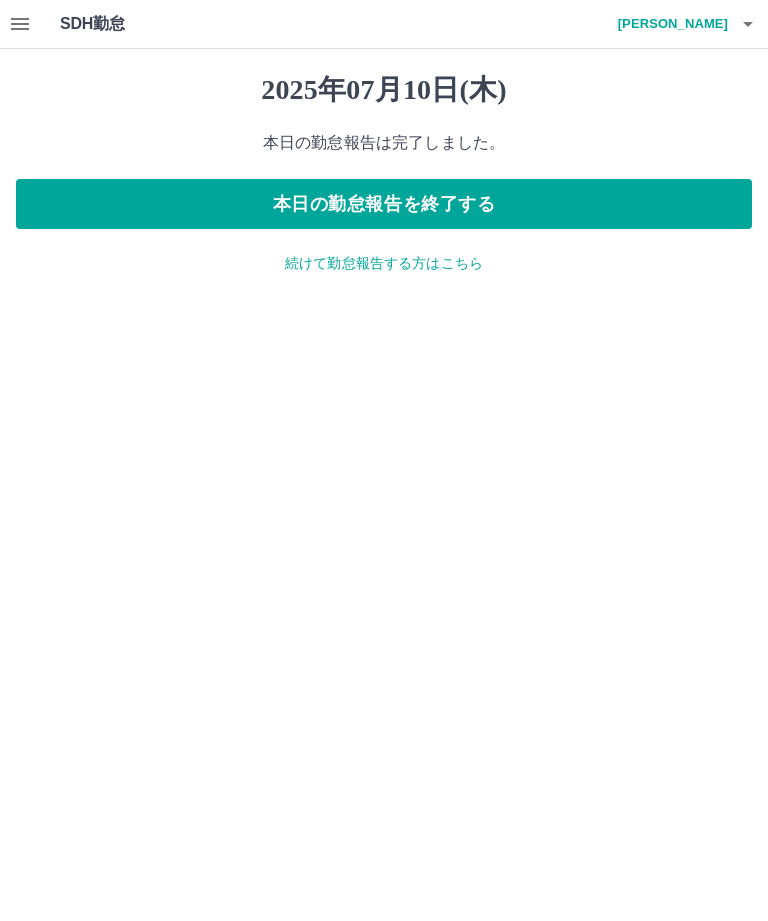 click on "続けて勤怠報告する方はこちら" at bounding box center [384, 263] 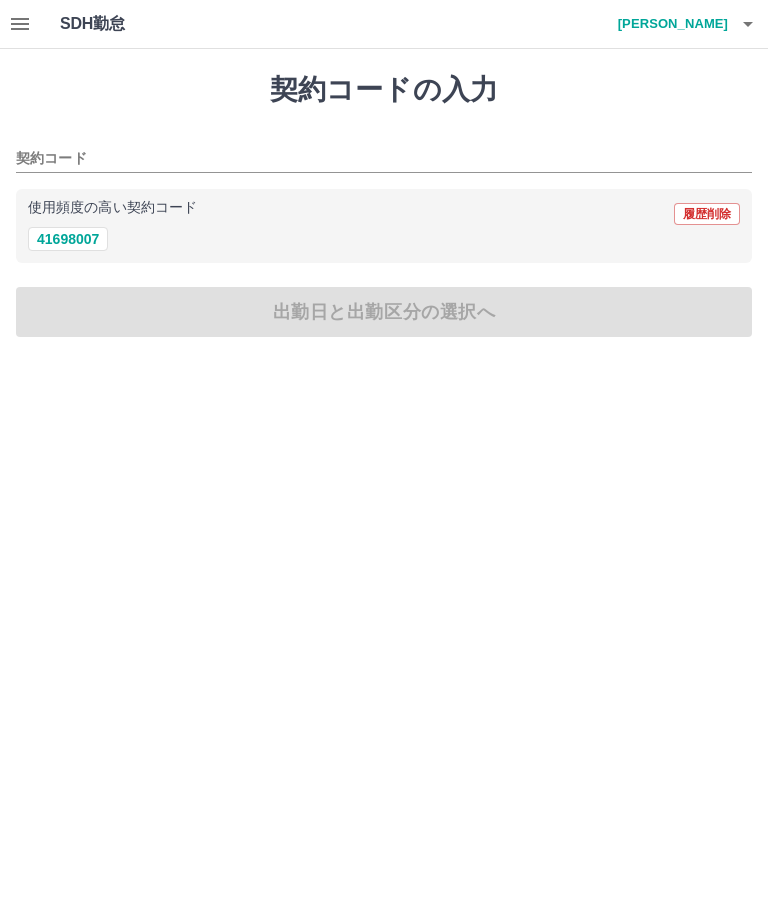 click on "41698007" at bounding box center (68, 239) 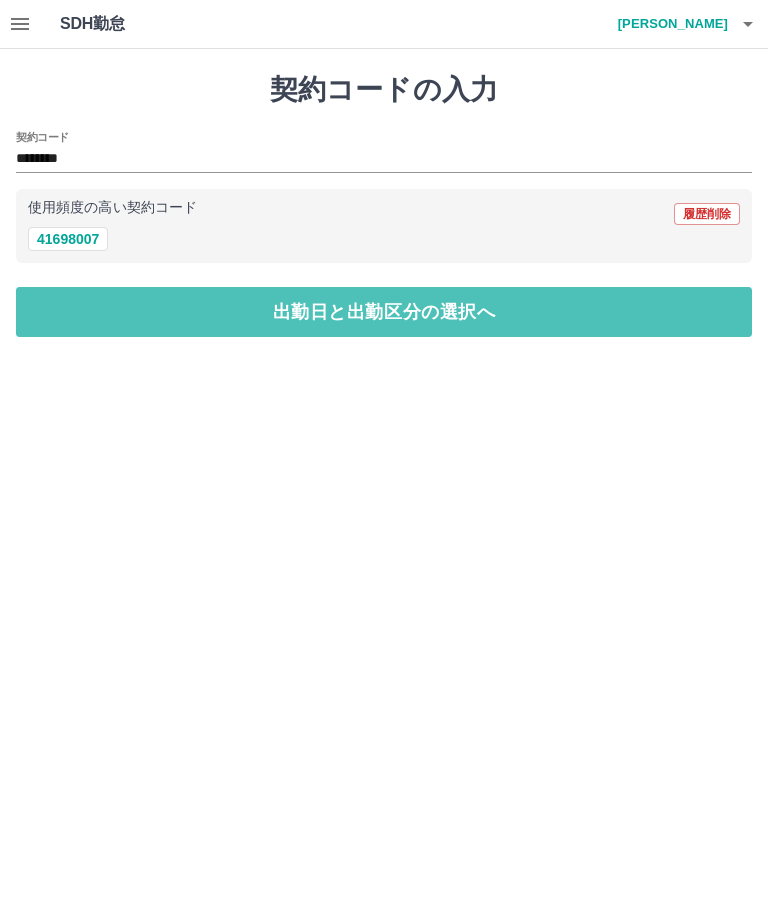 click on "出勤日と出勤区分の選択へ" at bounding box center (384, 312) 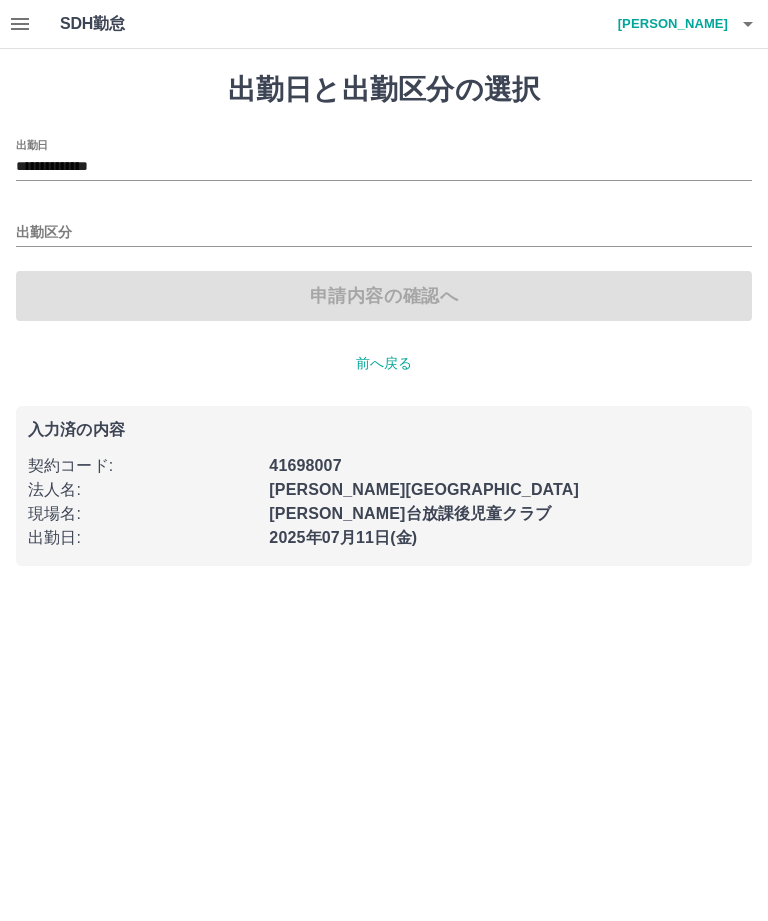 click on "**********" at bounding box center (384, 167) 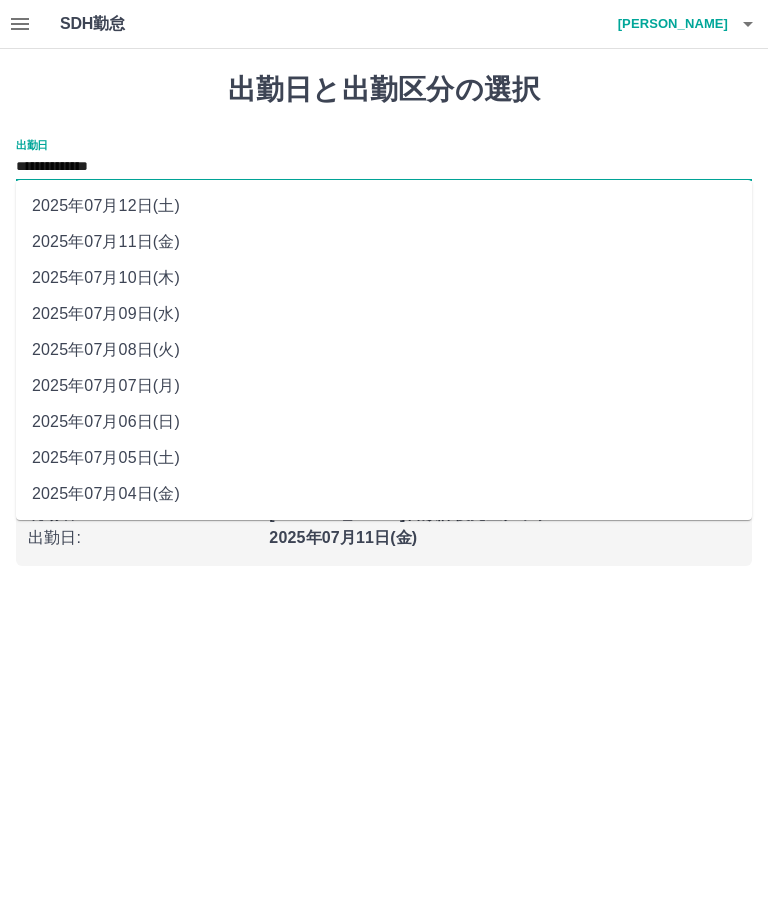 click on "**********" at bounding box center [384, 319] 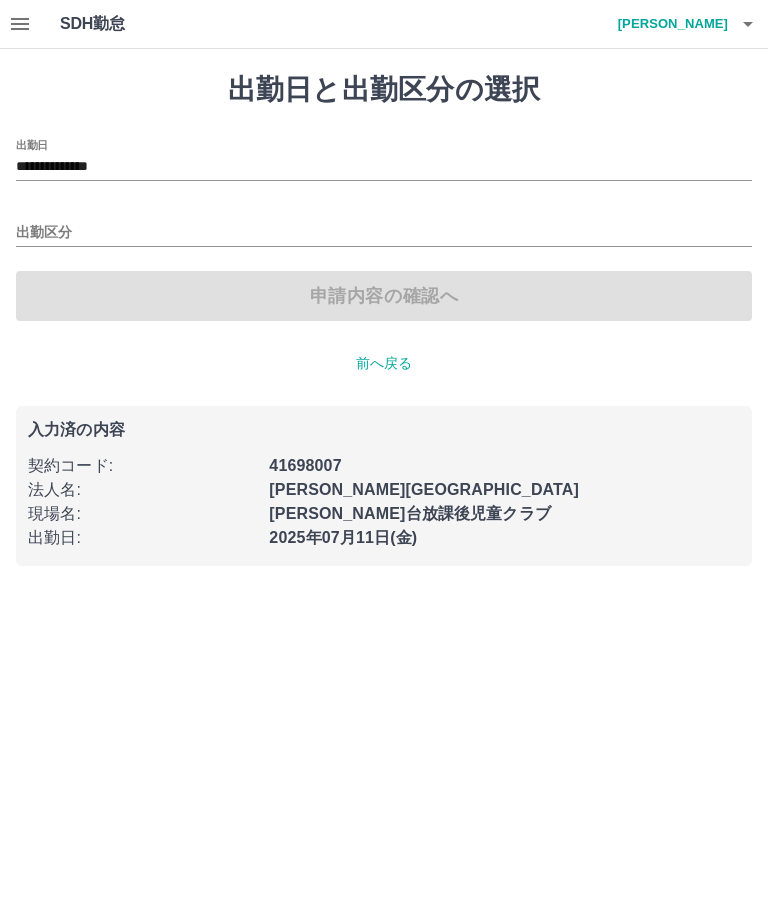 click on "出勤区分" at bounding box center [384, 233] 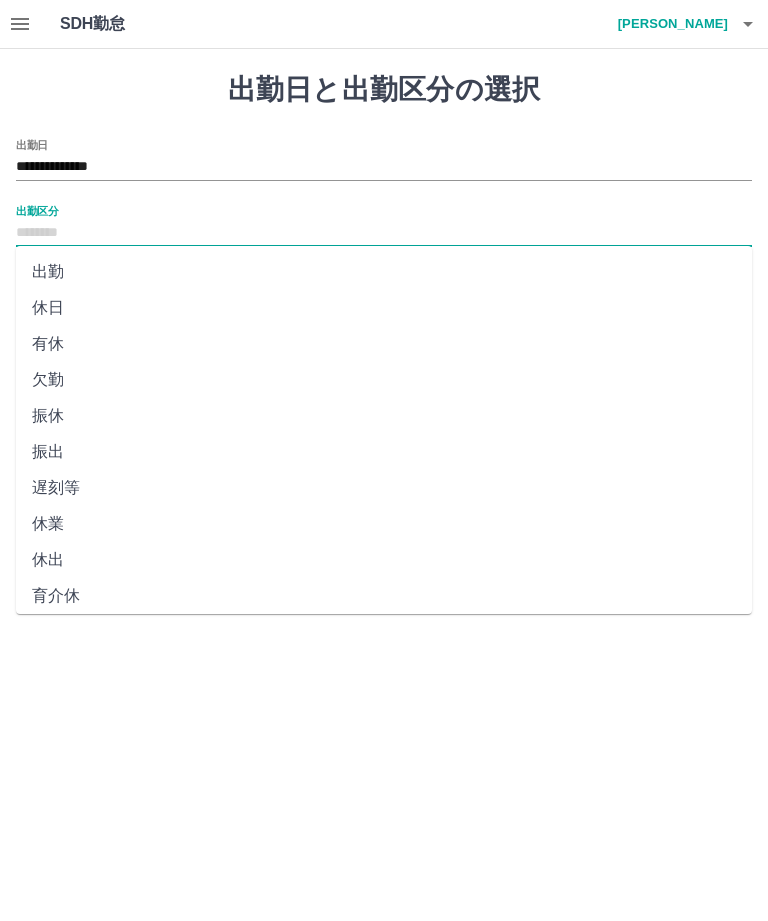click on "出勤" at bounding box center (384, 272) 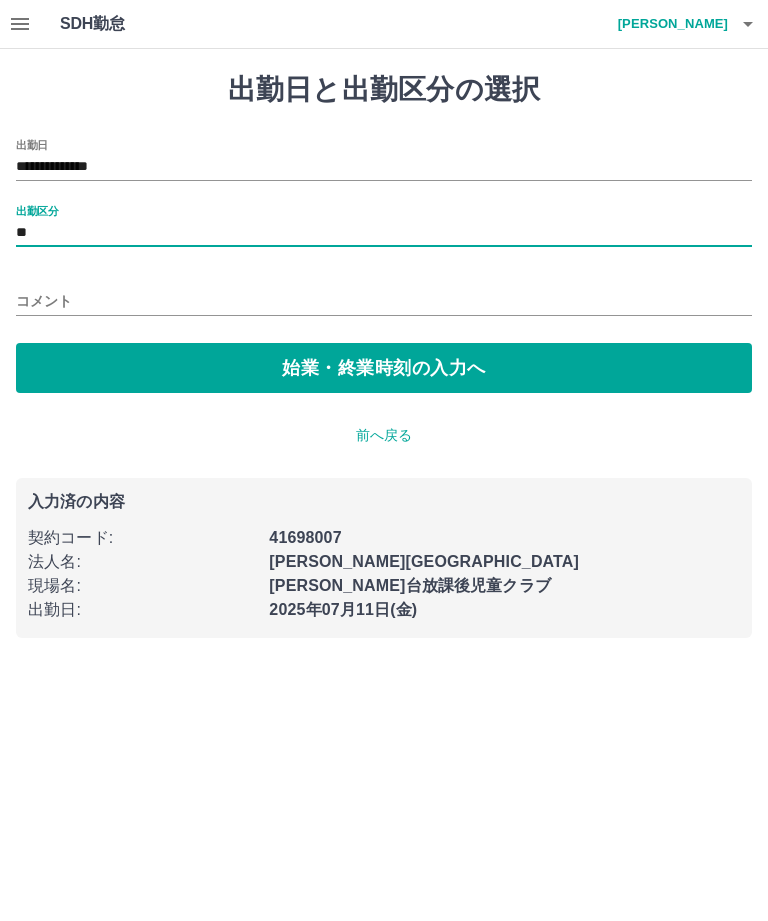 type on "**" 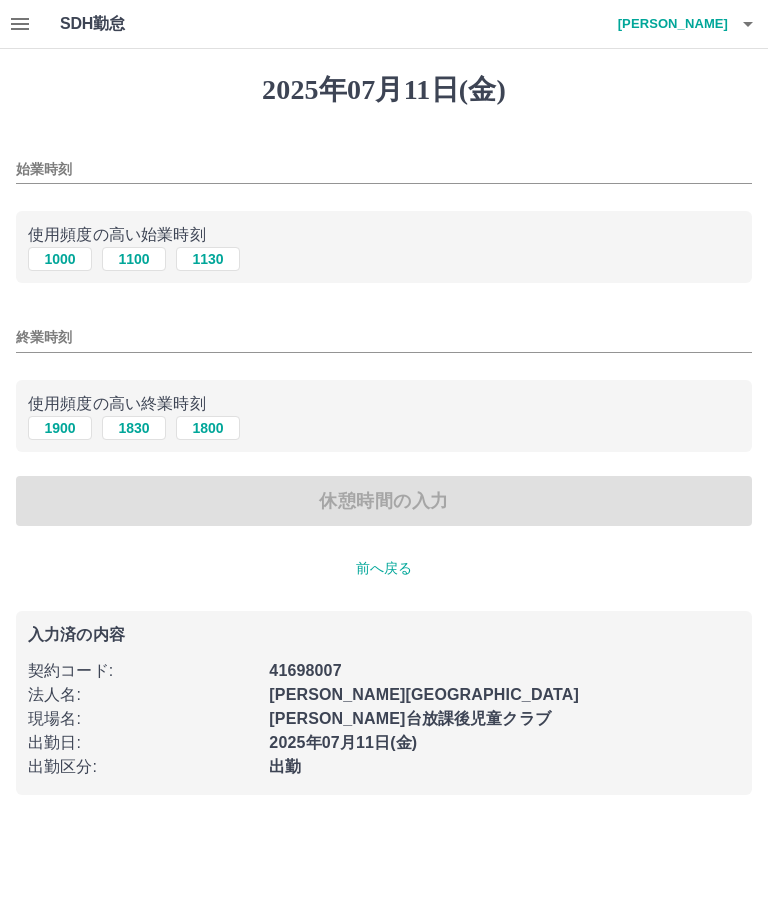 click on "始業時刻" at bounding box center [384, 169] 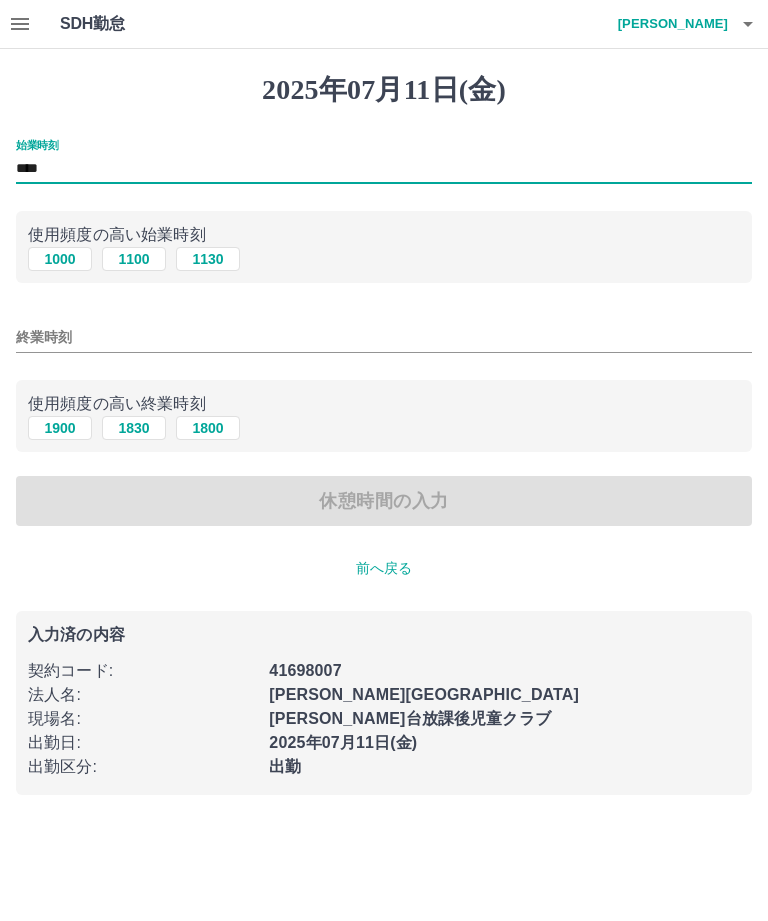 type on "****" 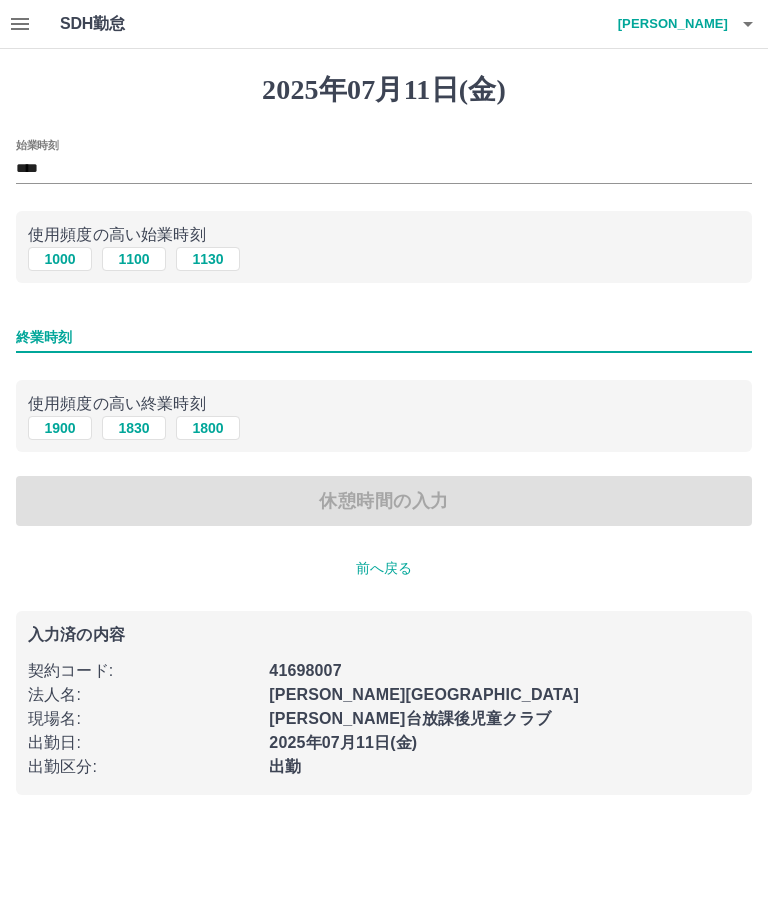 click on "1830" at bounding box center [134, 428] 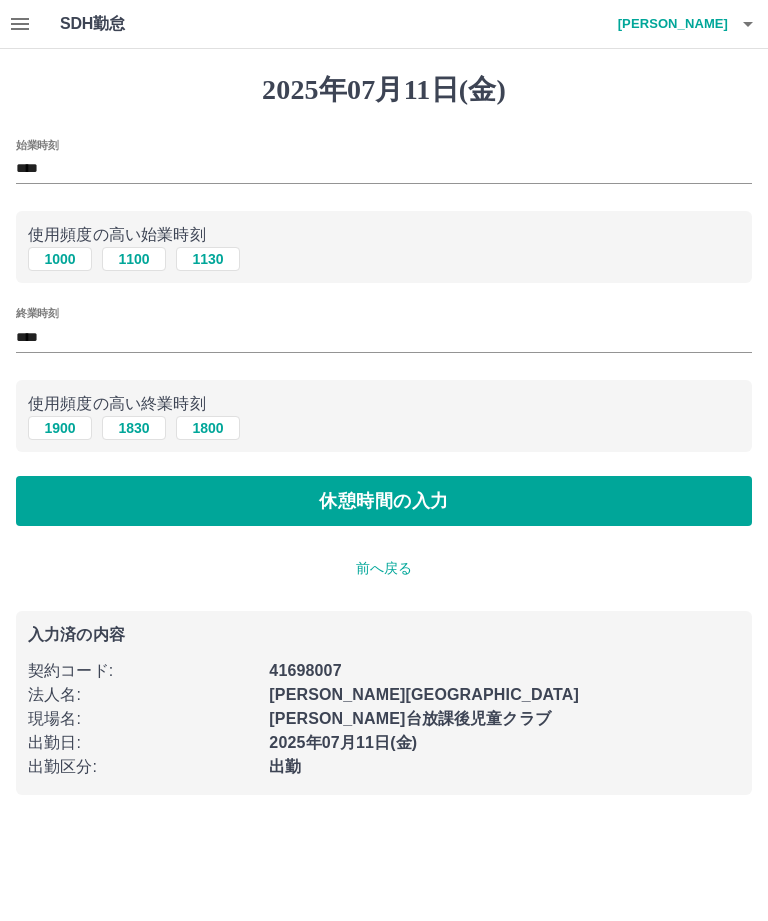 click on "休憩時間の入力" at bounding box center (384, 501) 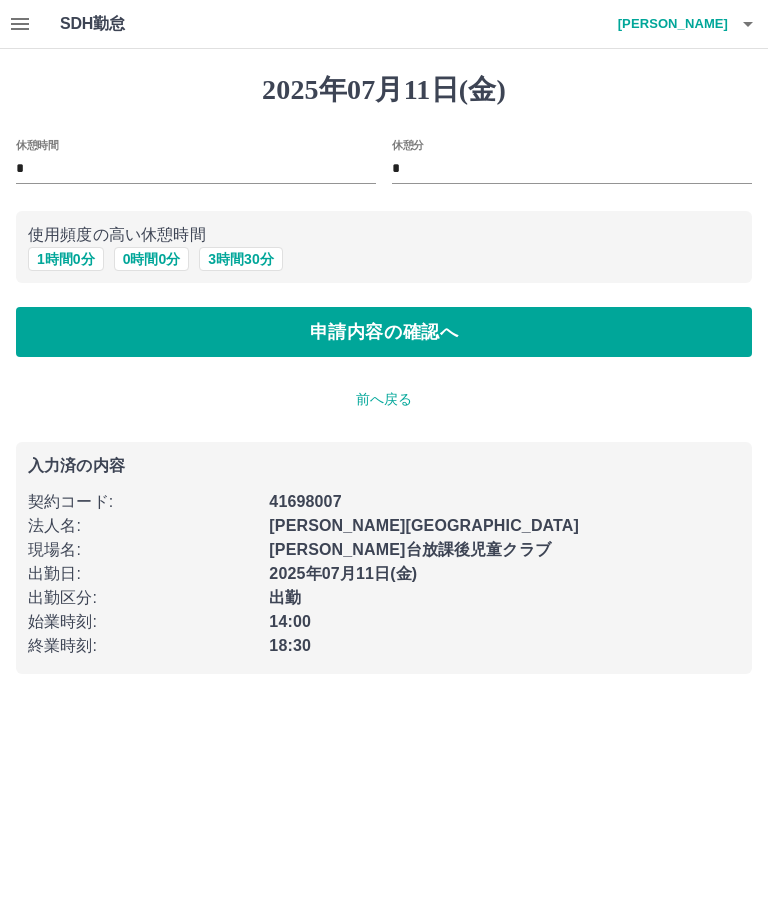 click on "申請内容の確認へ" at bounding box center (384, 332) 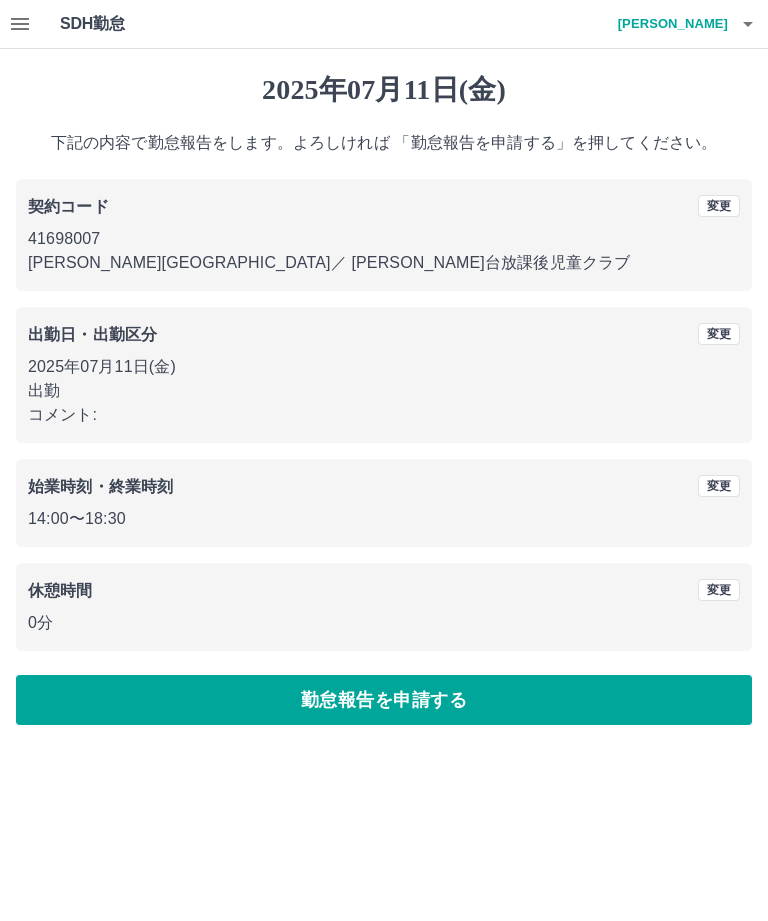 click on "勤怠報告を申請する" at bounding box center [384, 700] 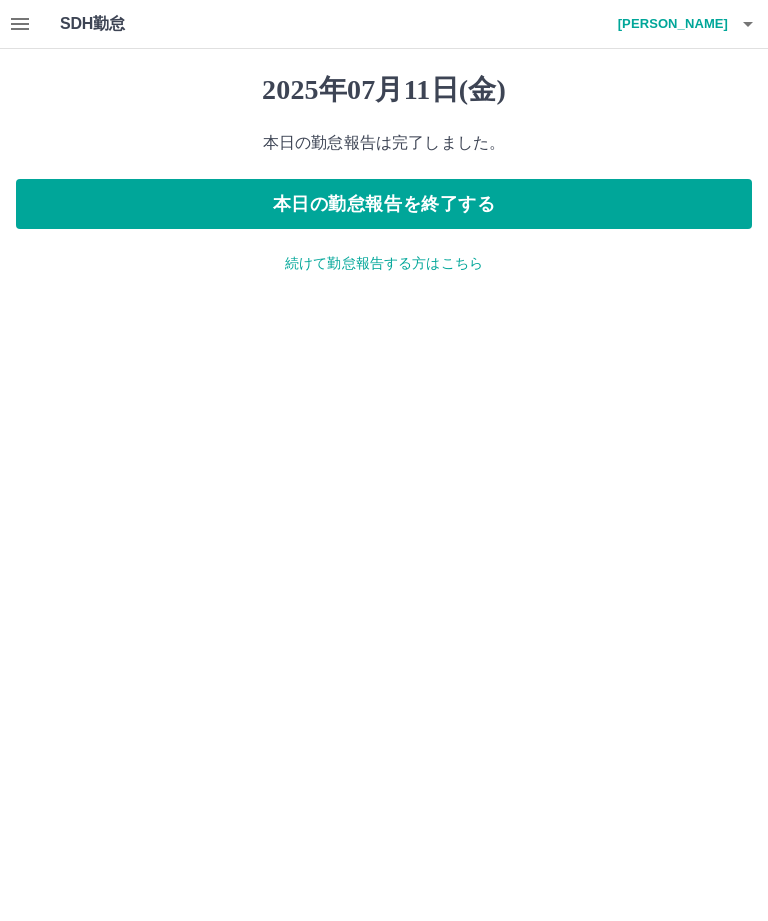 click on "2025年07月11日(金) 本日の勤怠報告は完了しました。 本日の勤怠報告を終了する 続けて勤怠報告する方はこちら" at bounding box center (384, 173) 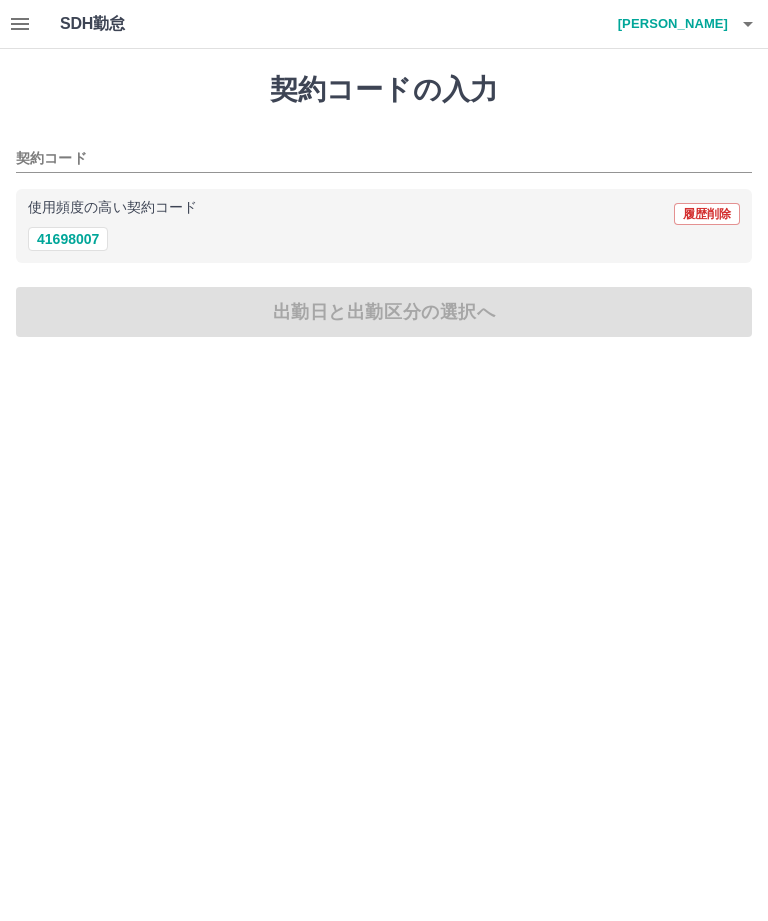 click on "41698007" at bounding box center (68, 239) 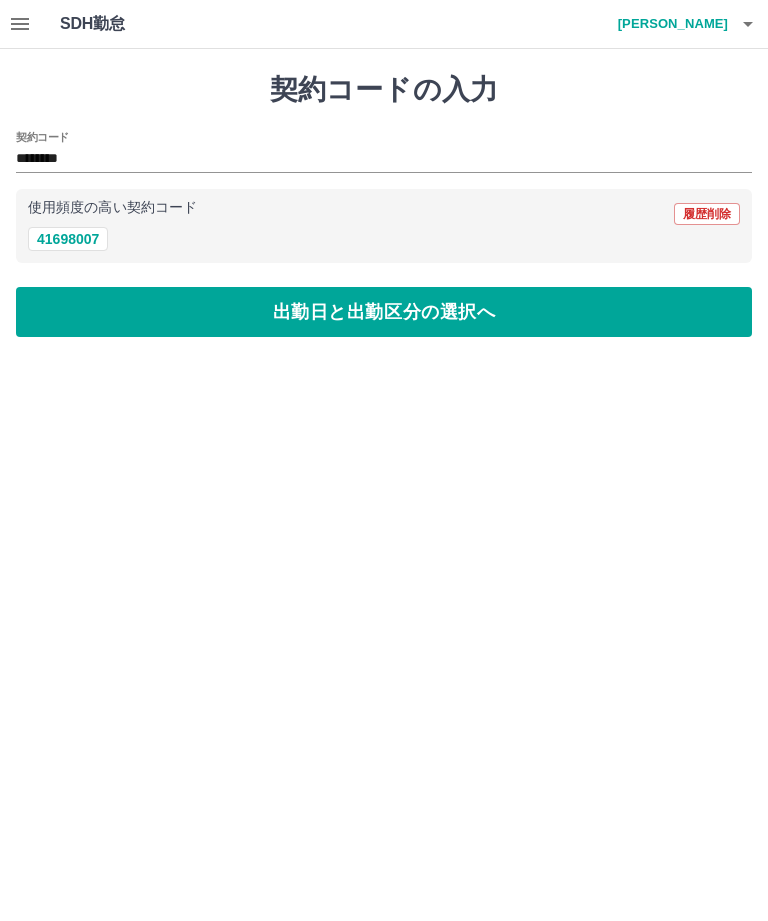 type on "********" 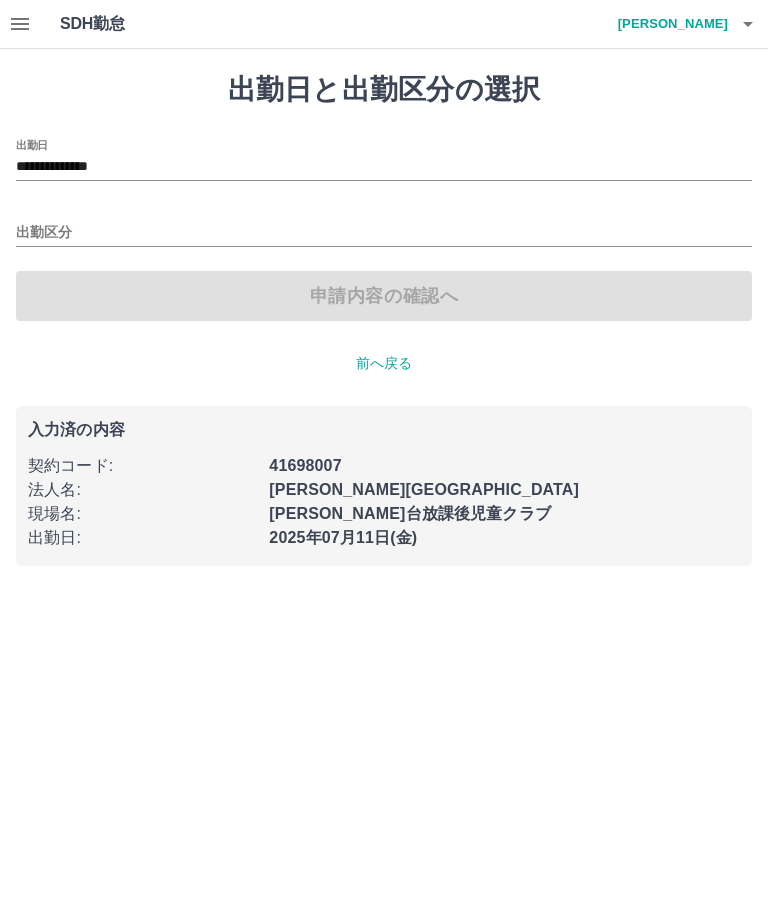 click on "**********" at bounding box center (384, 167) 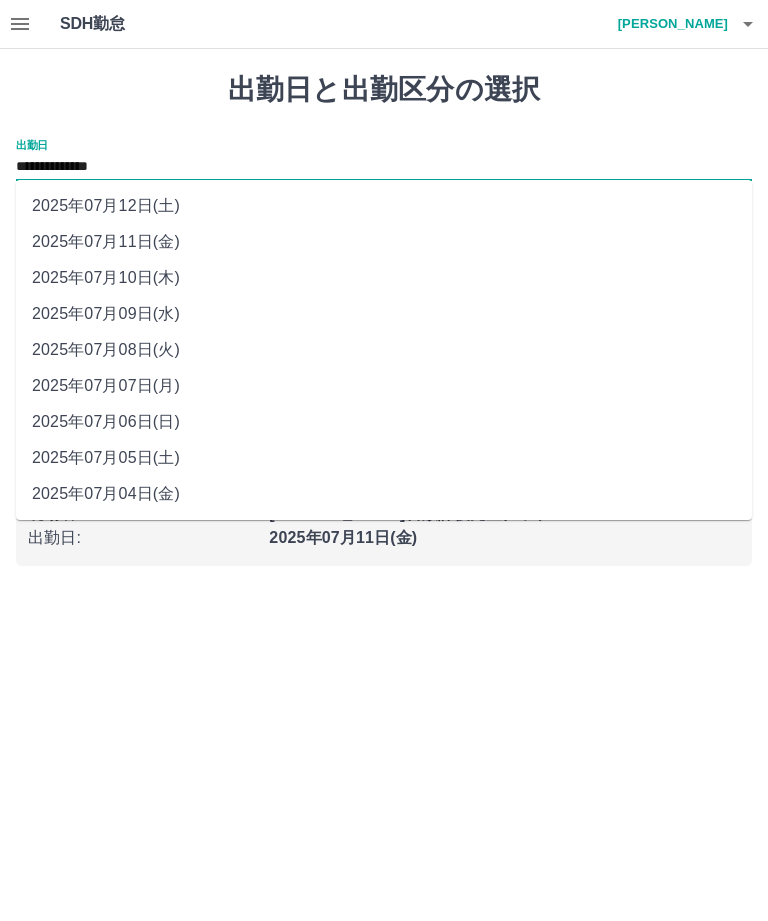click on "2025年07月12日(土)" at bounding box center (384, 206) 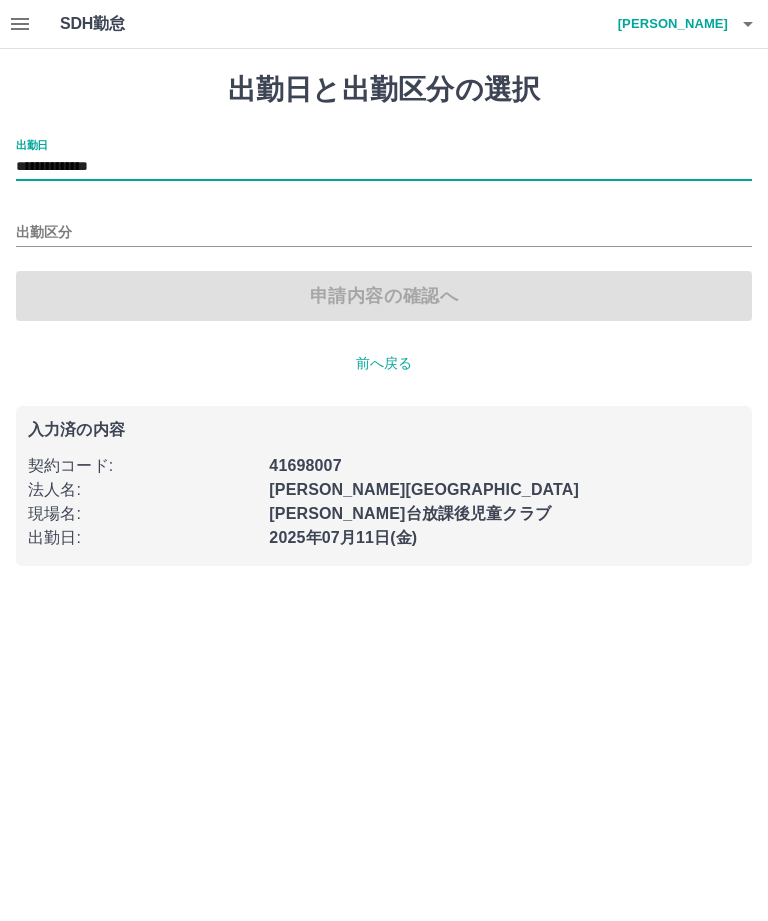 click on "出勤区分" at bounding box center (384, 233) 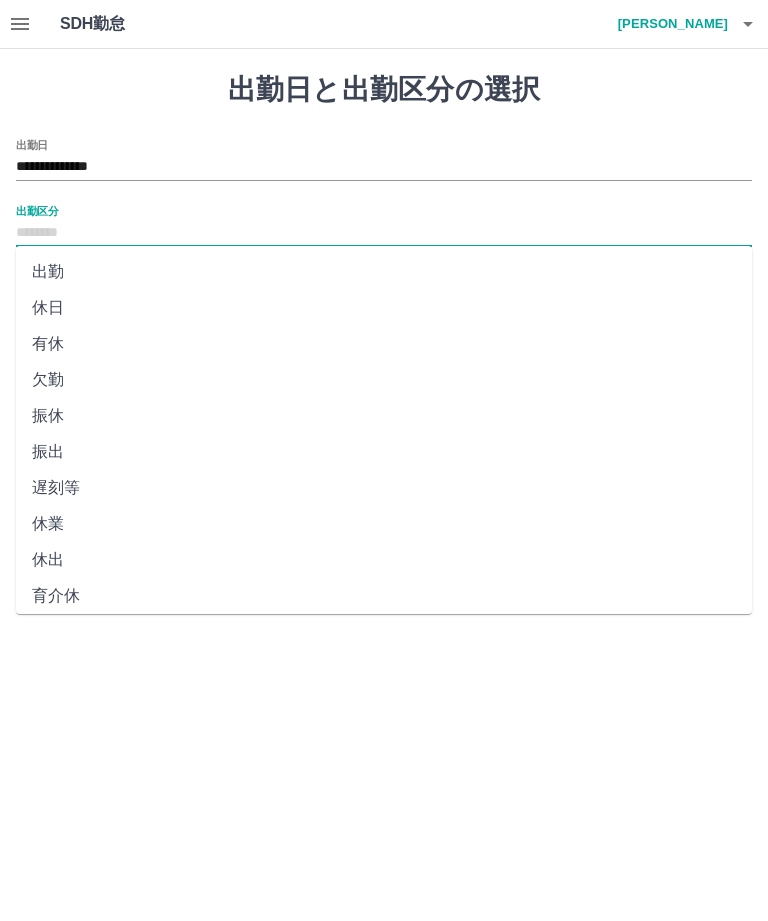 click on "休日" at bounding box center (384, 308) 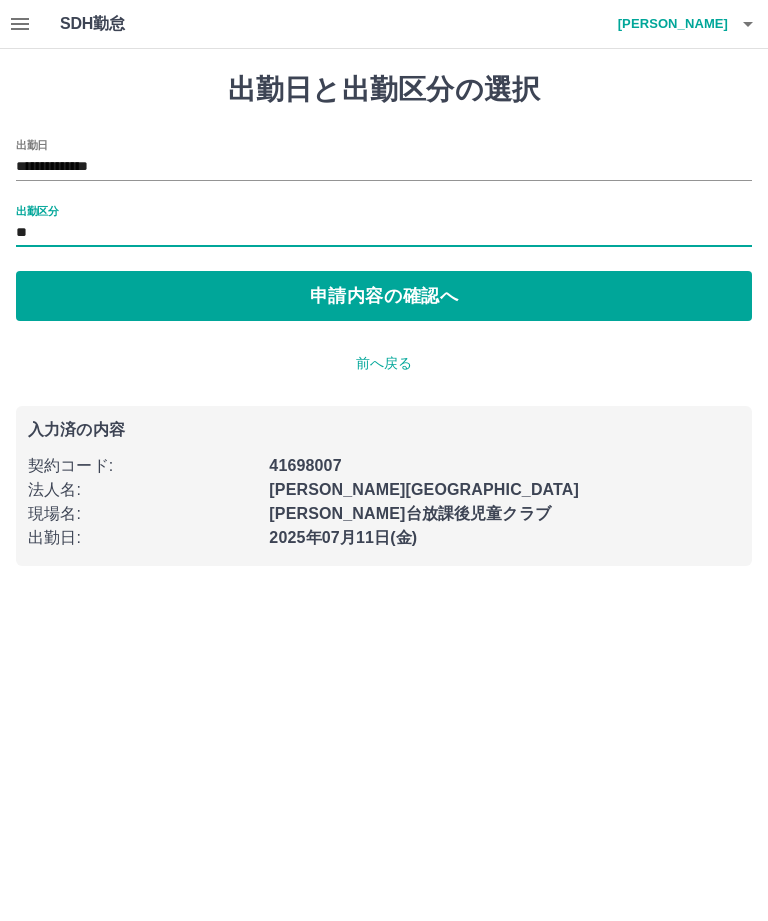 type on "**" 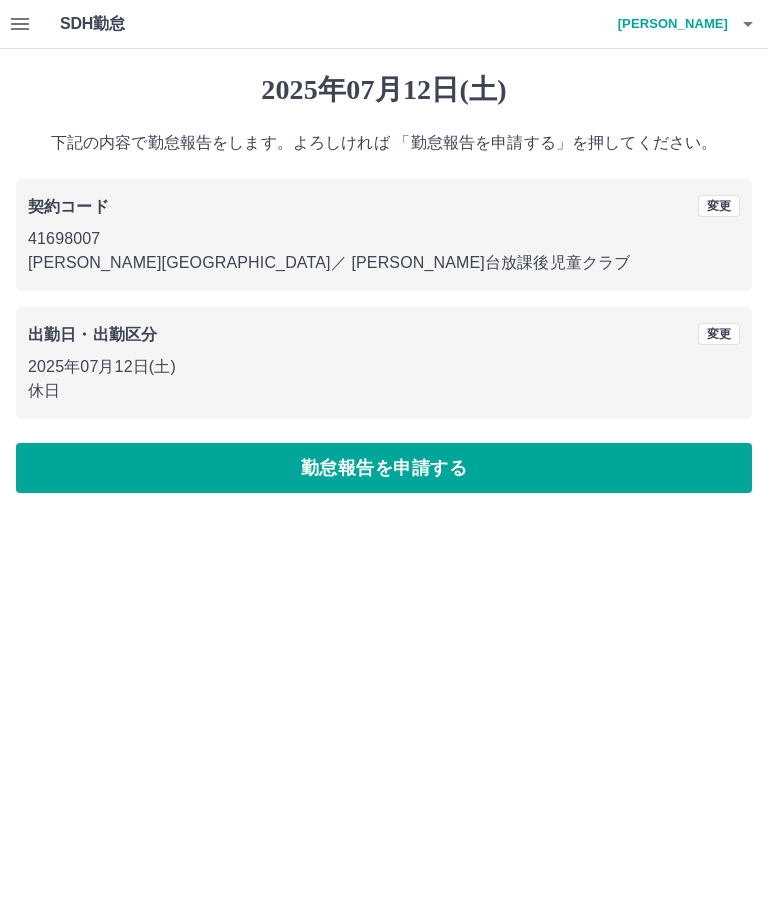 click on "勤怠報告を申請する" at bounding box center (384, 468) 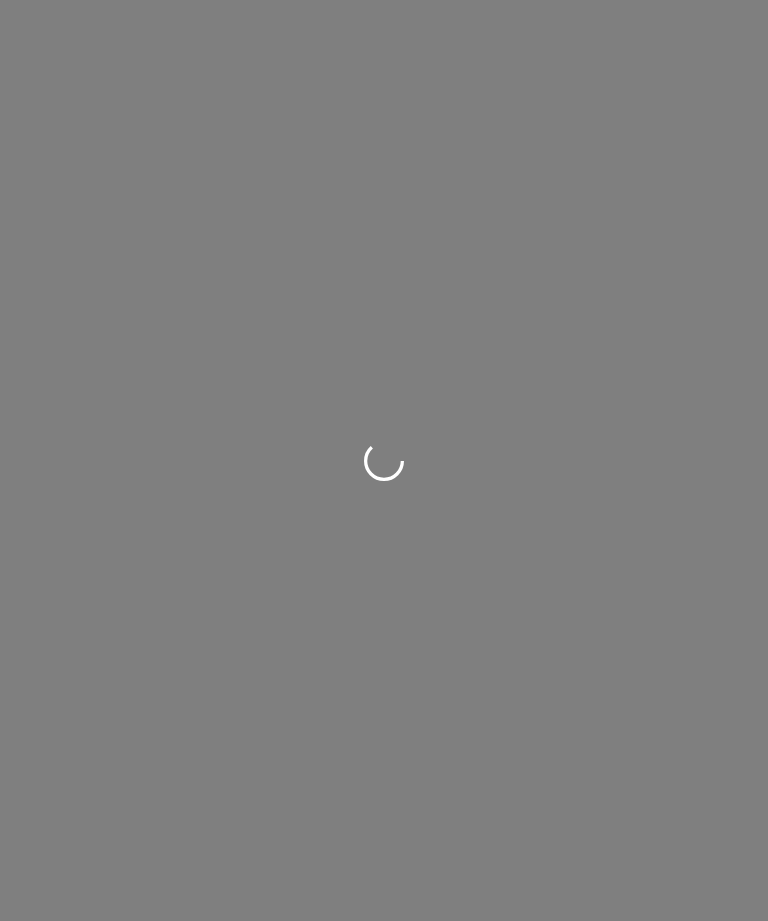 scroll, scrollTop: 0, scrollLeft: 0, axis: both 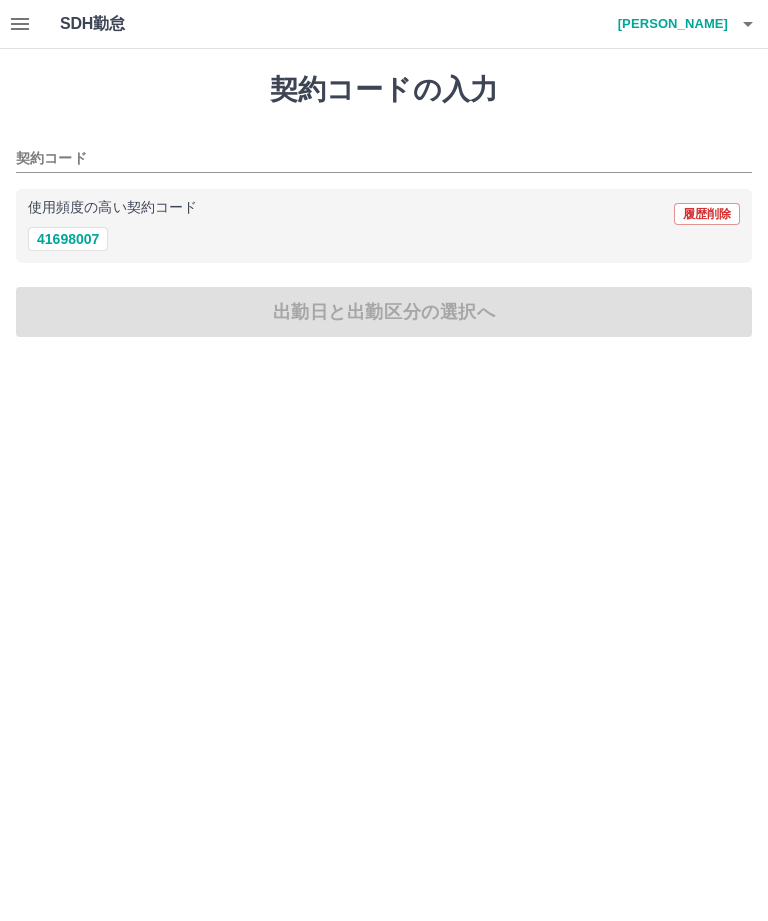 click on "41698007" at bounding box center (68, 239) 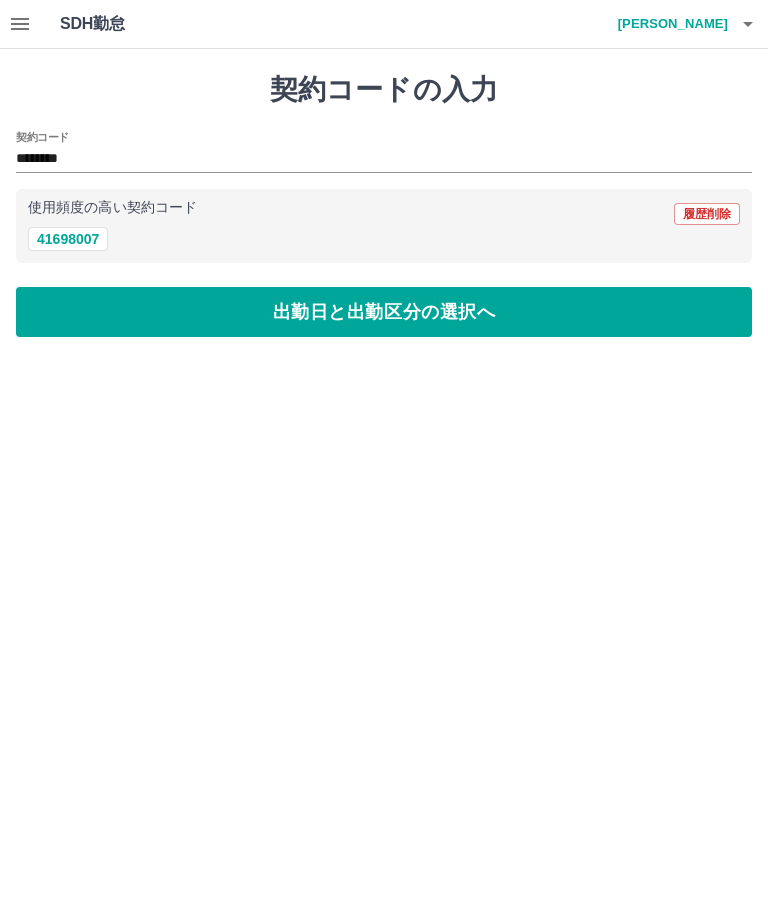 click on "出勤日と出勤区分の選択へ" at bounding box center (384, 312) 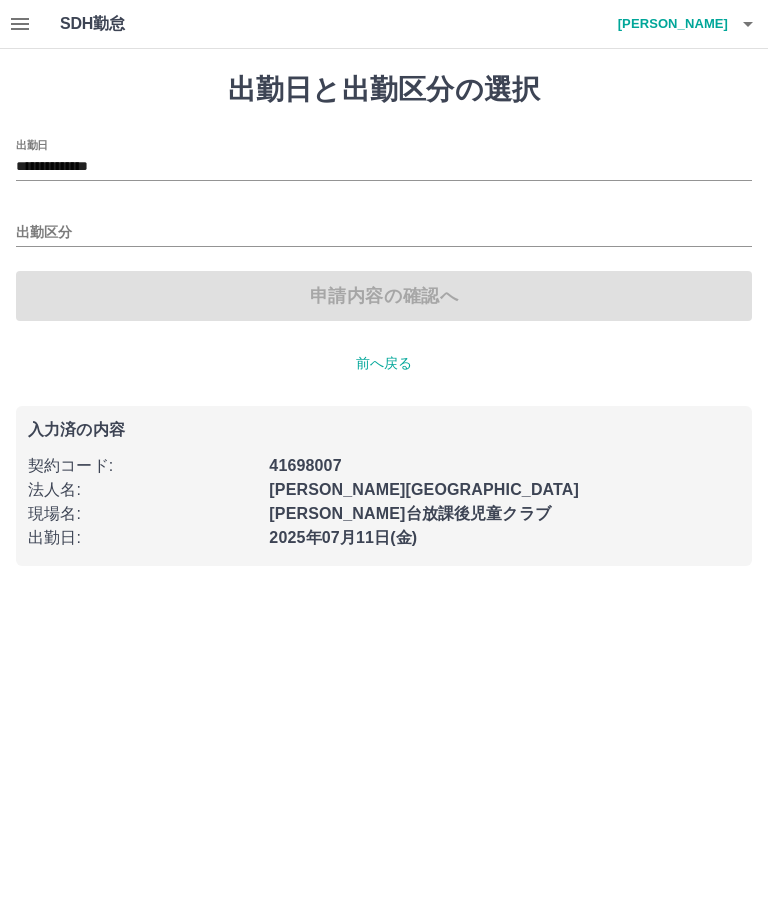 click on "出勤区分" at bounding box center [384, 233] 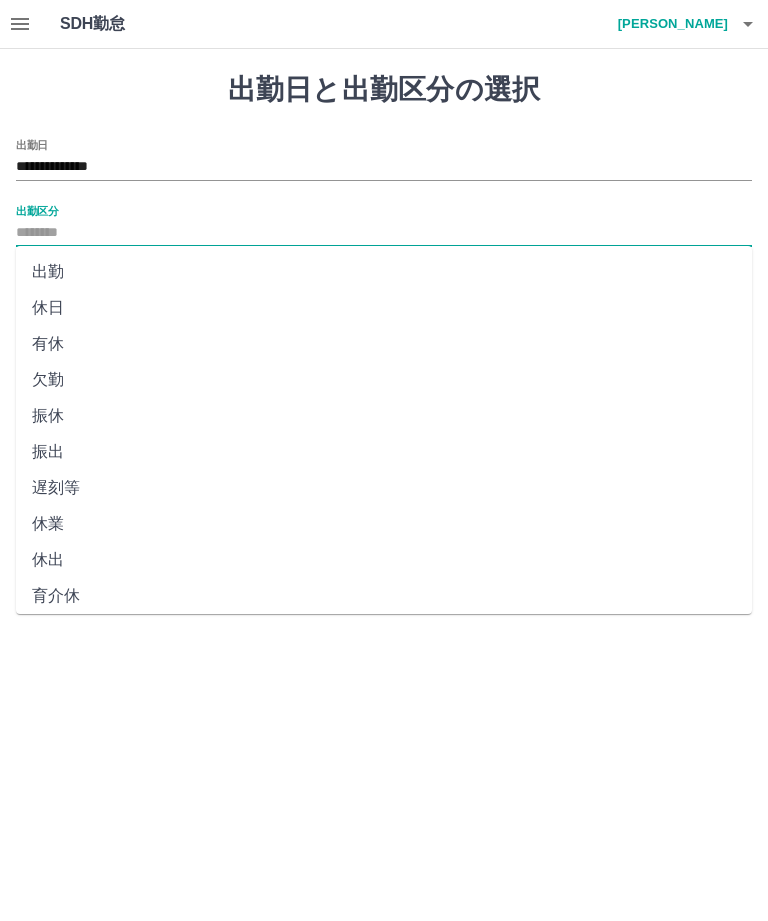 click on "出勤" at bounding box center (384, 272) 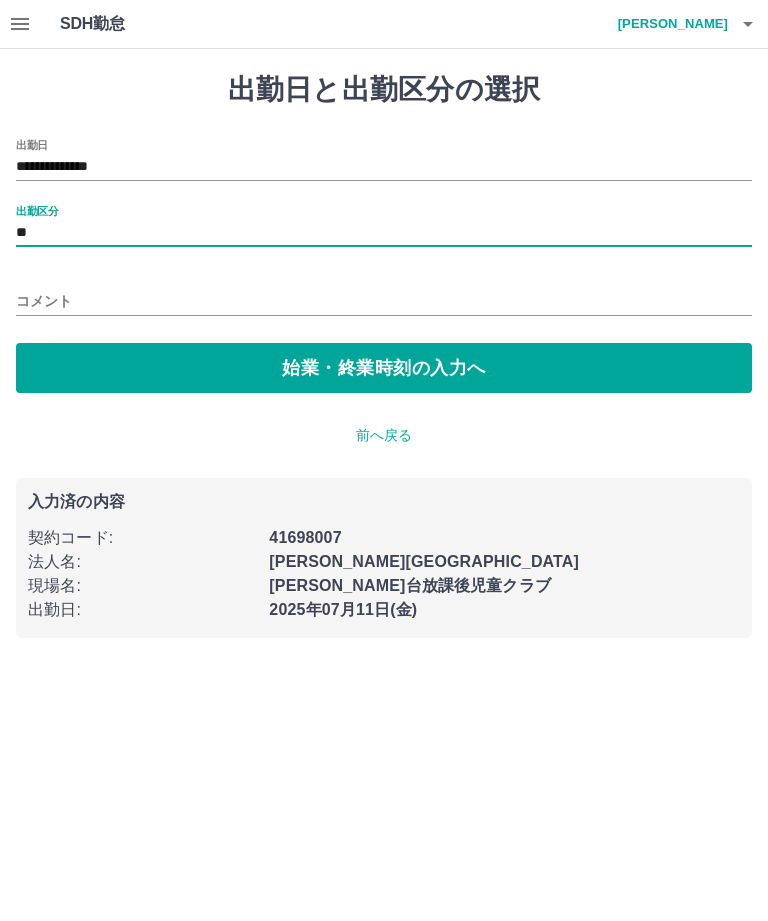 click on "始業・終業時刻の入力へ" at bounding box center (384, 368) 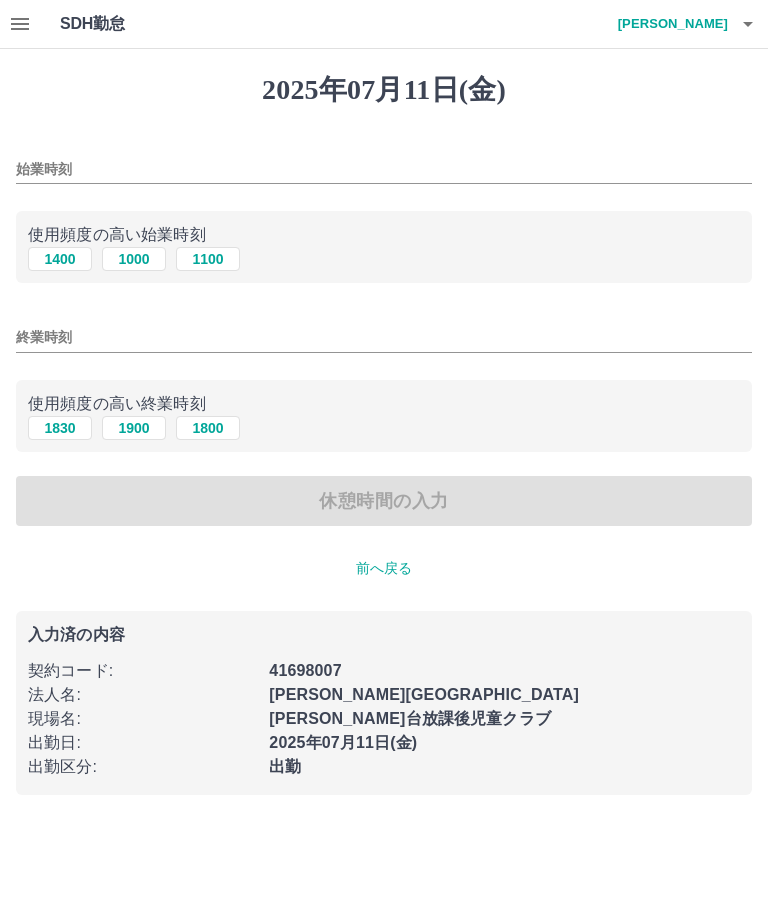 click on "始業時刻" at bounding box center [384, 169] 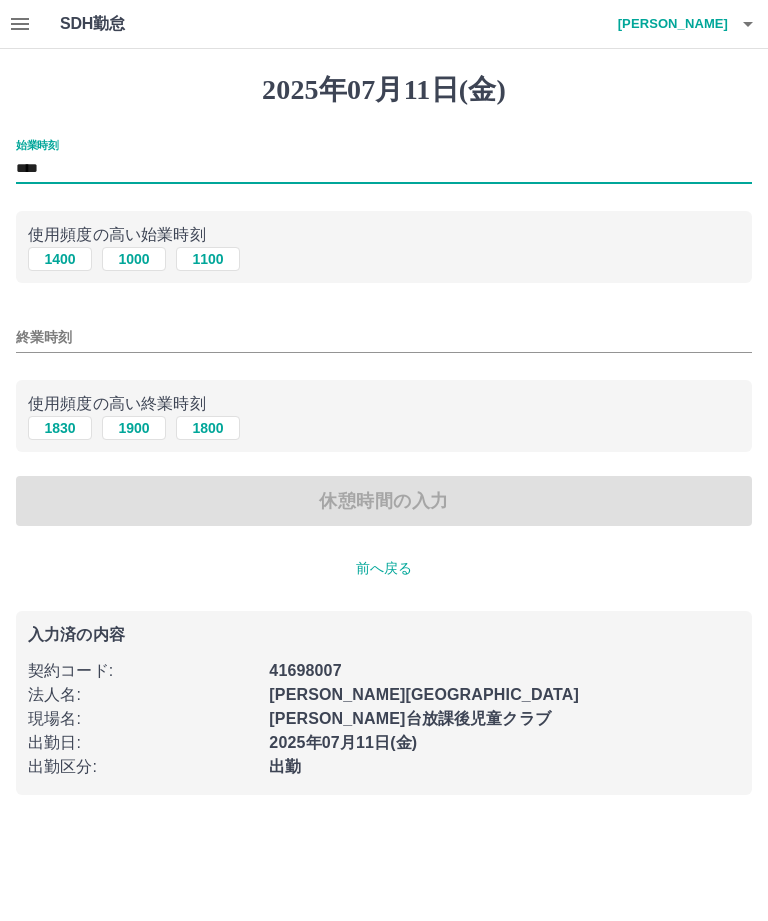 type on "****" 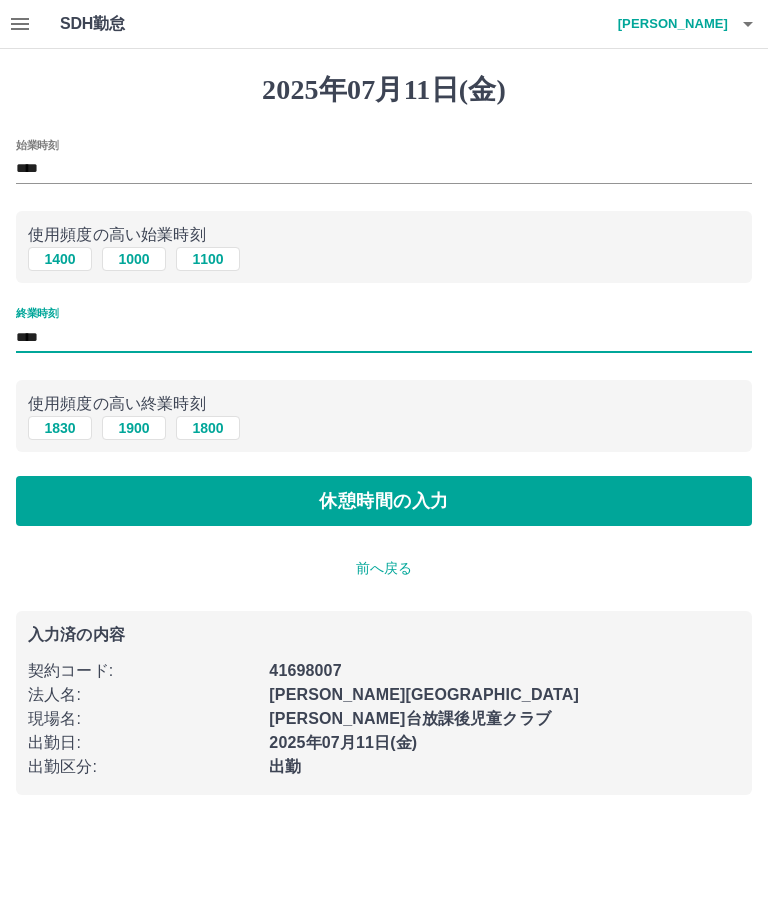 type on "****" 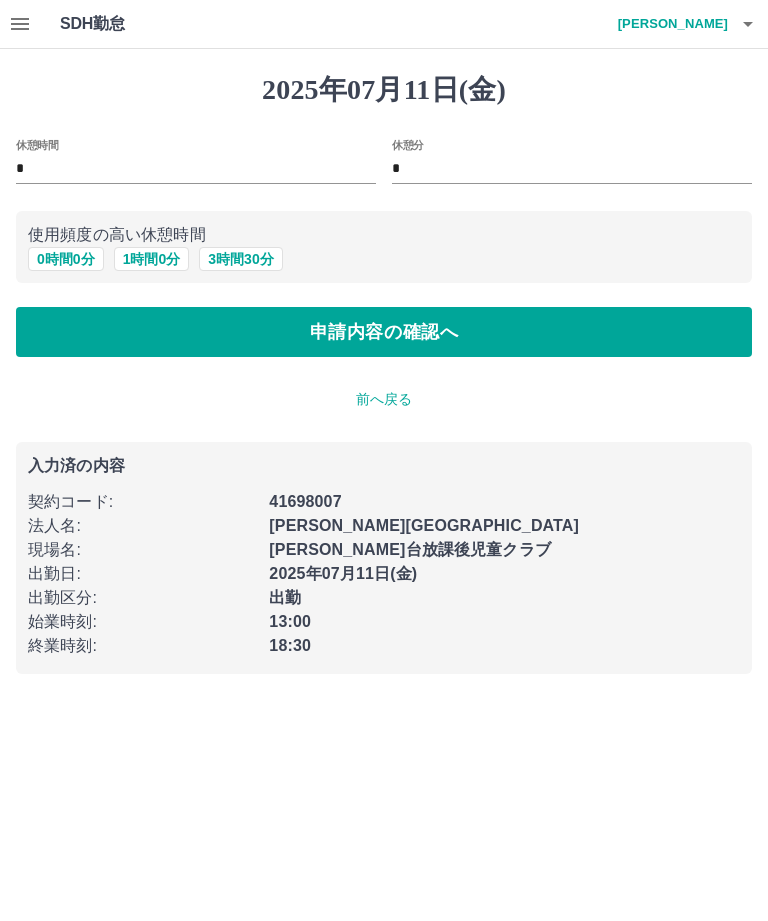 click on "申請内容の確認へ" at bounding box center (384, 332) 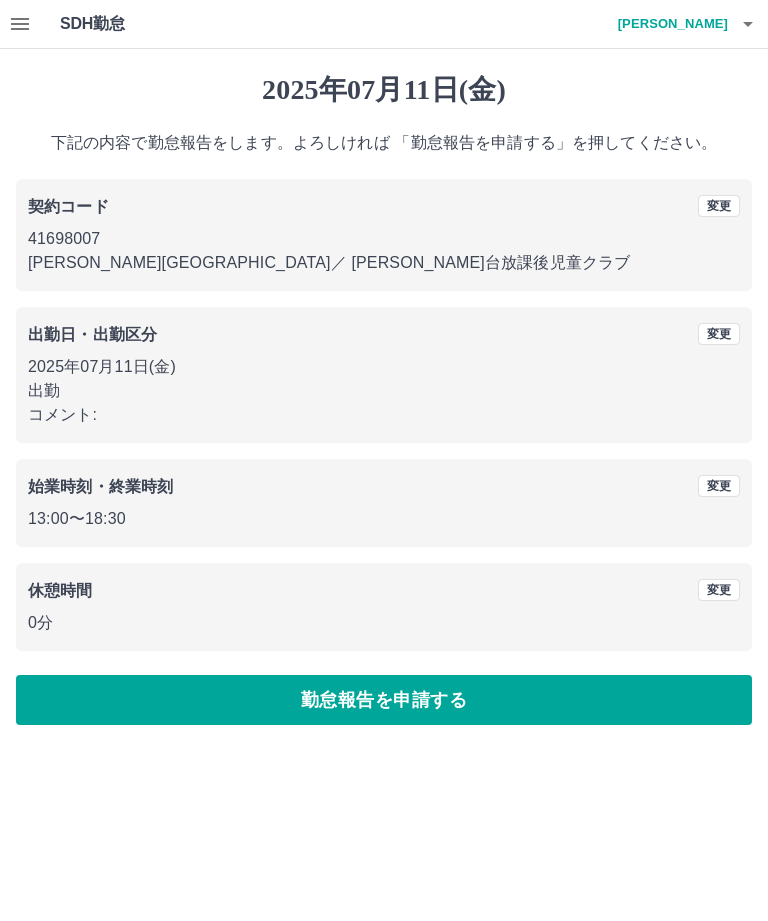 click on "勤怠報告を申請する" at bounding box center [384, 700] 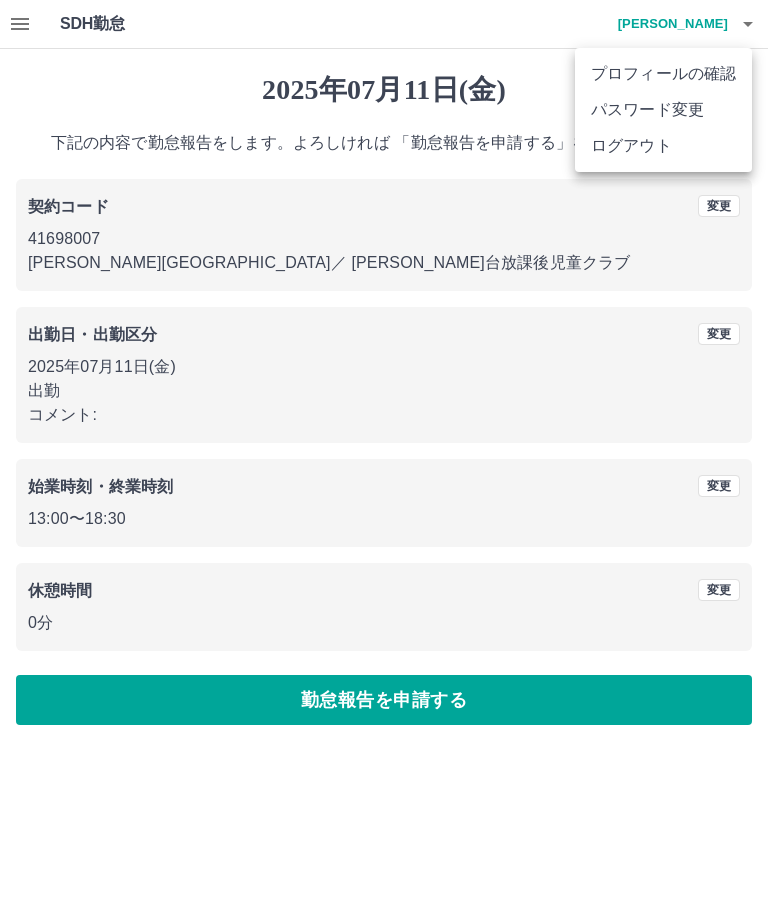 click on "ログアウト" at bounding box center [663, 146] 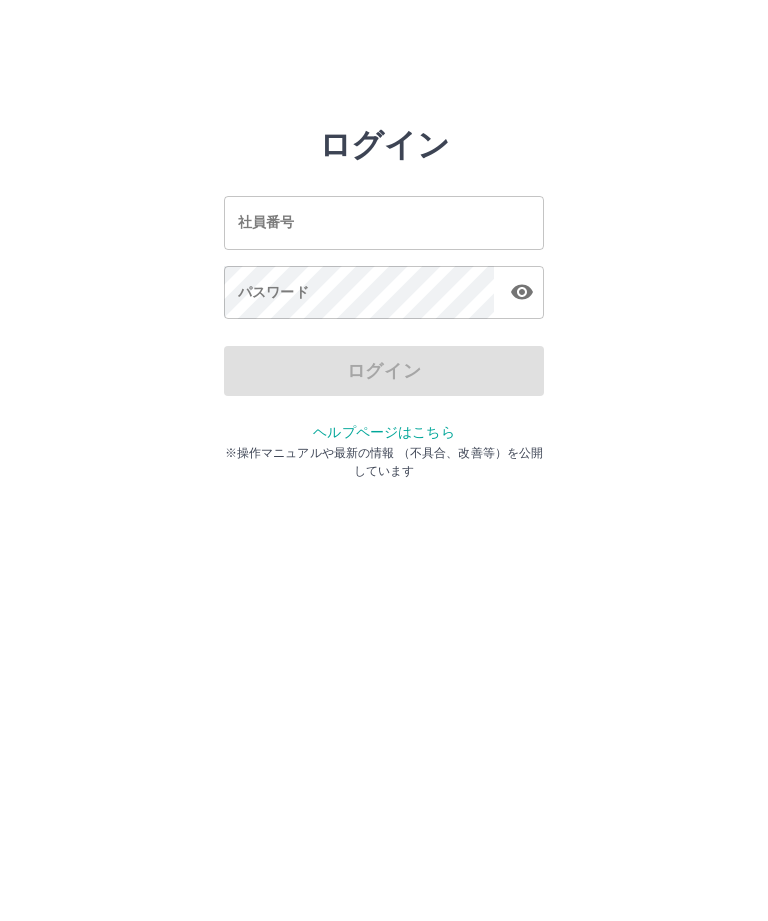 scroll, scrollTop: 0, scrollLeft: 0, axis: both 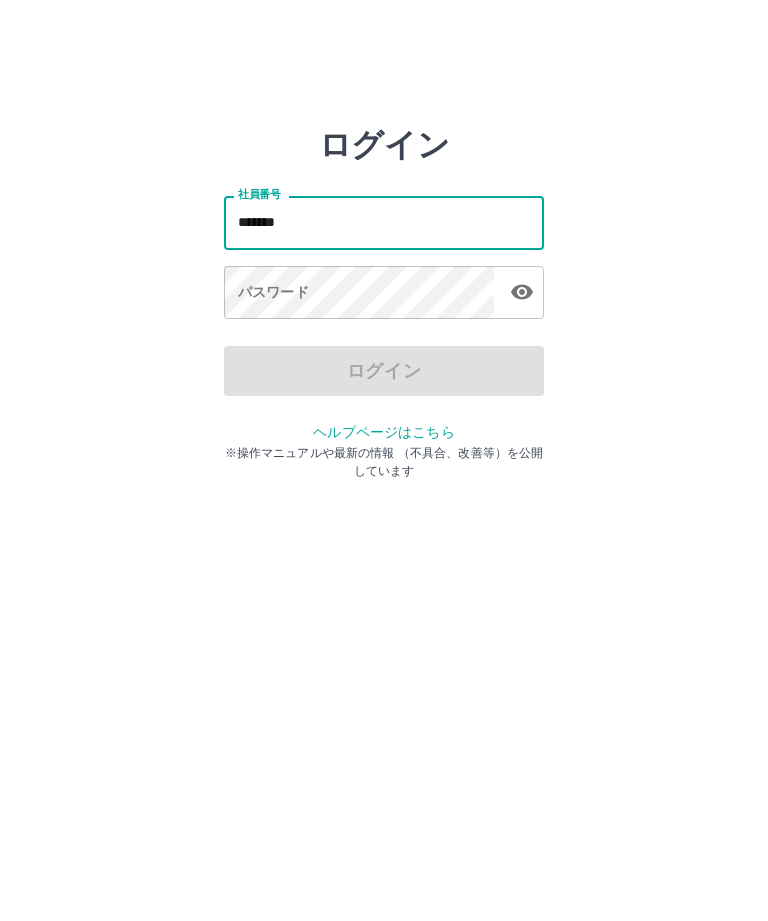 type on "*******" 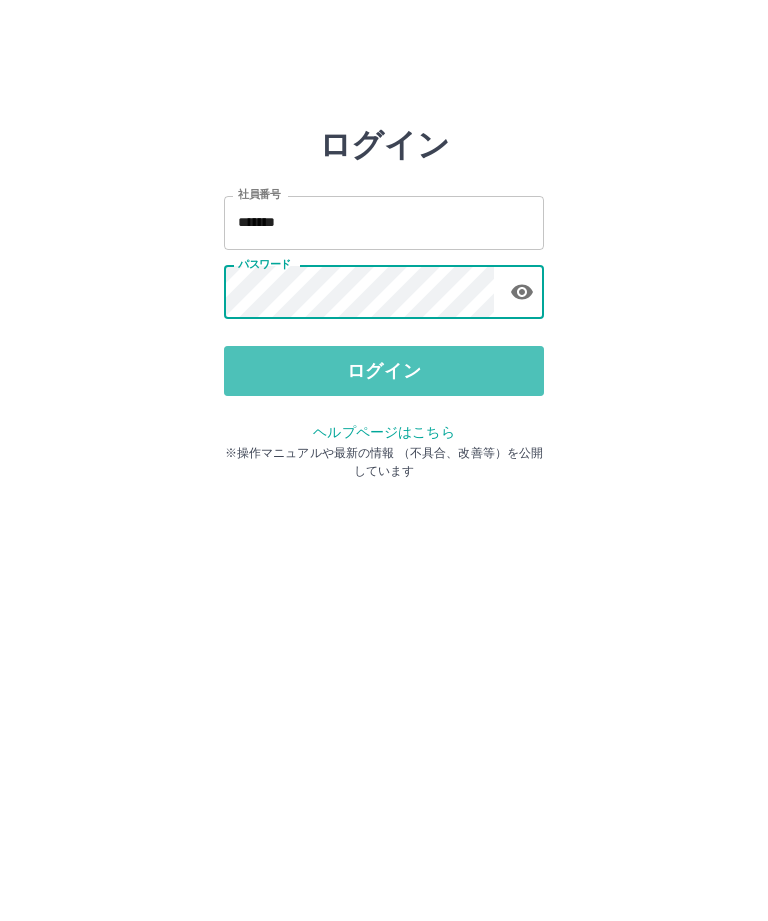 click on "ログイン" at bounding box center (384, 371) 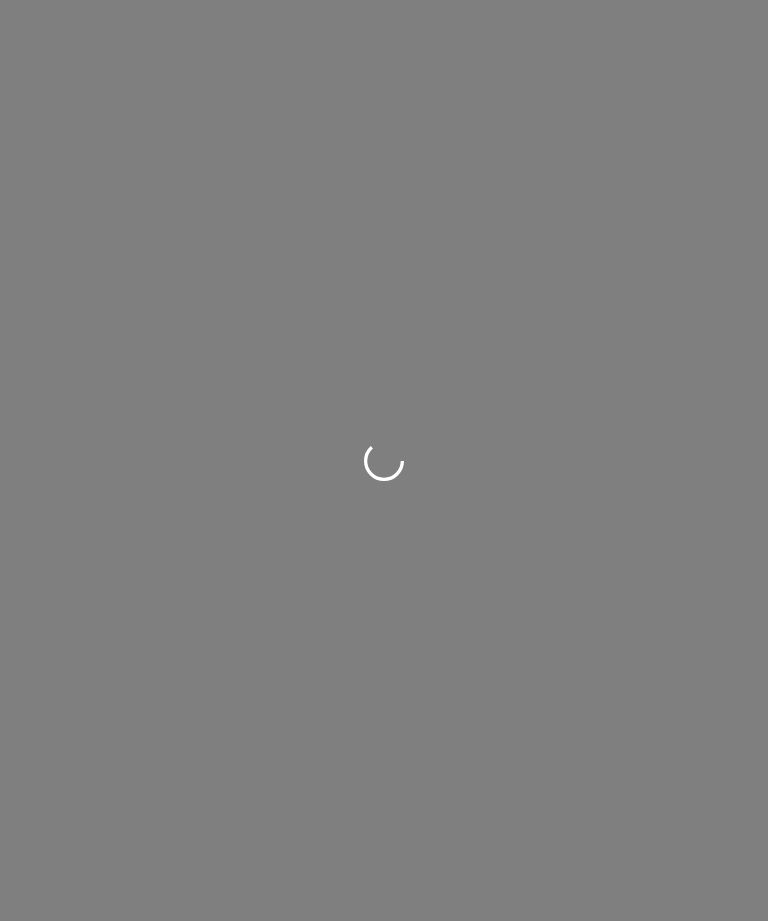 scroll, scrollTop: 0, scrollLeft: 0, axis: both 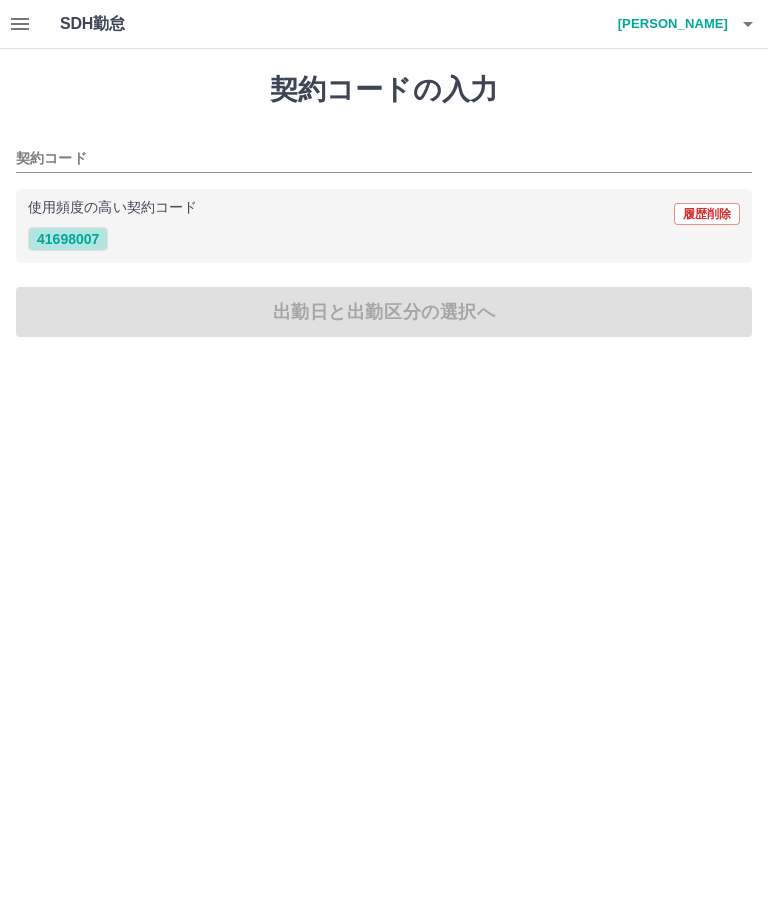 click on "41698007" at bounding box center [68, 239] 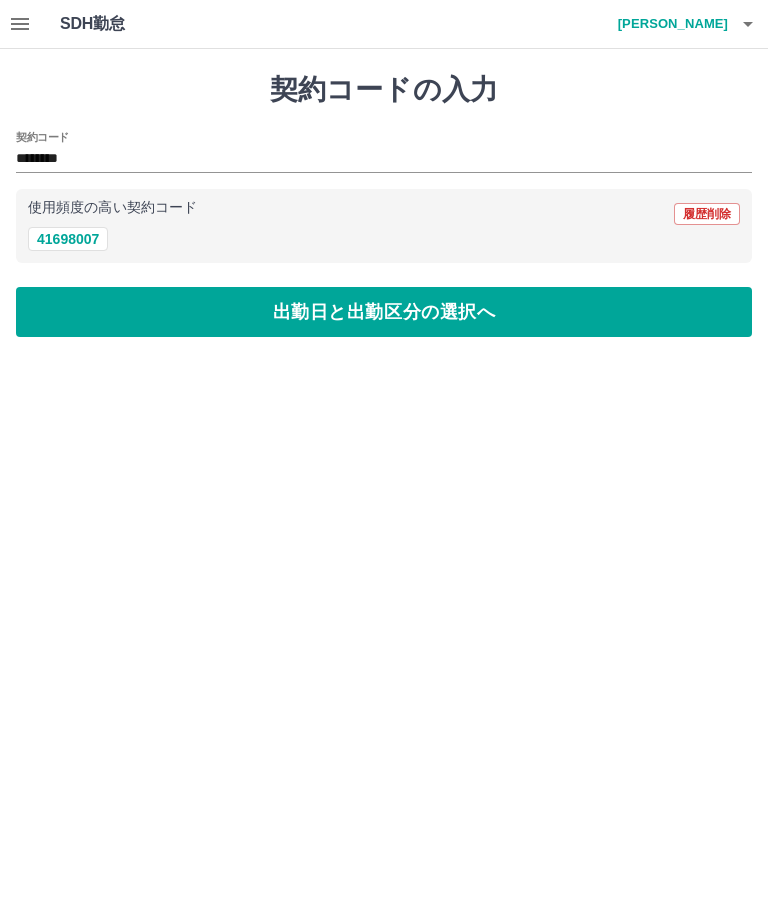 click on "出勤日と出勤区分の選択へ" at bounding box center [384, 312] 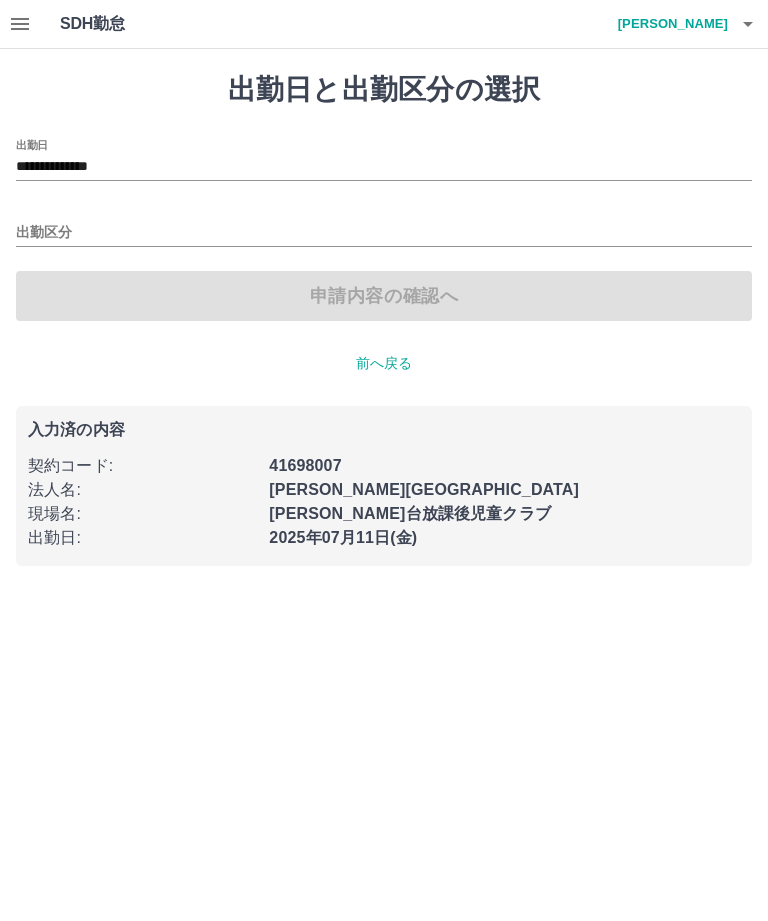 click on "出勤区分" at bounding box center (384, 233) 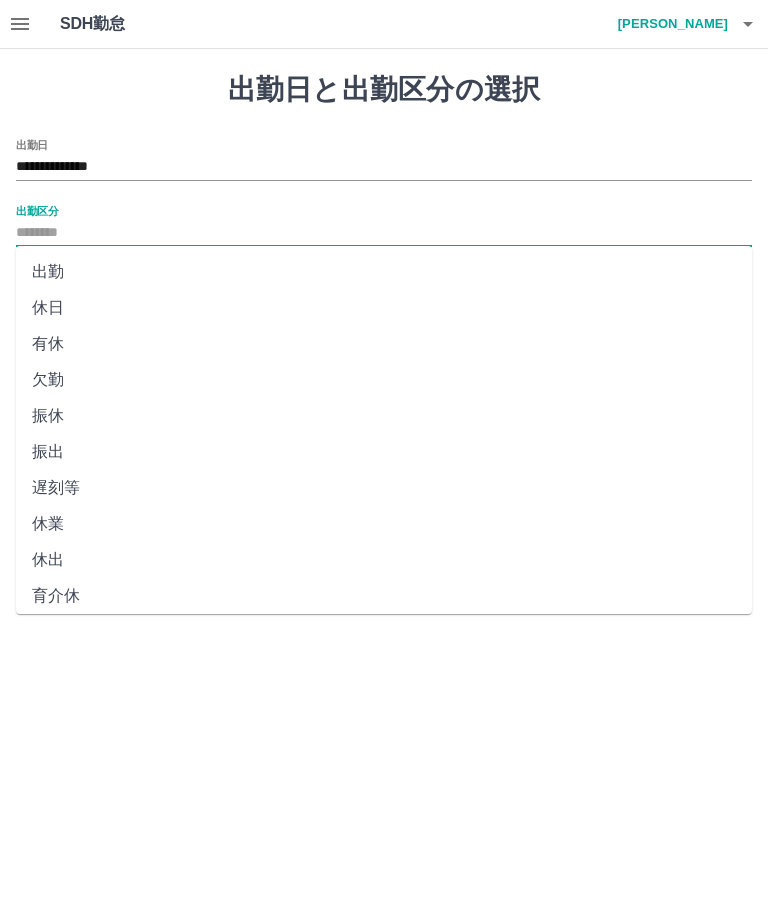 click on "出勤" at bounding box center [384, 272] 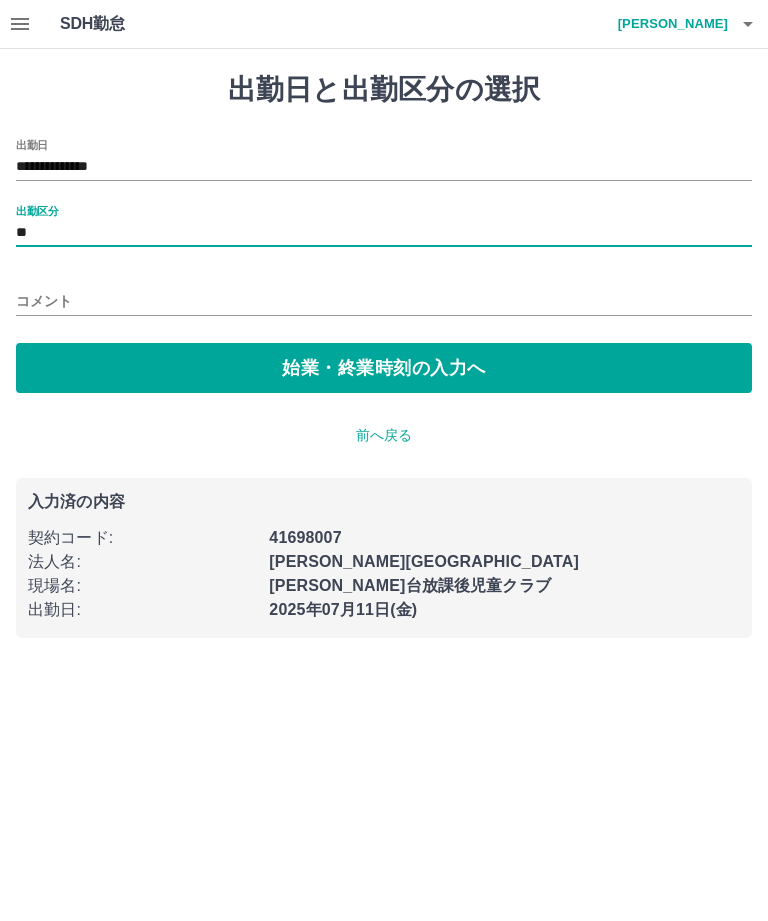 click on "始業・終業時刻の入力へ" at bounding box center [384, 368] 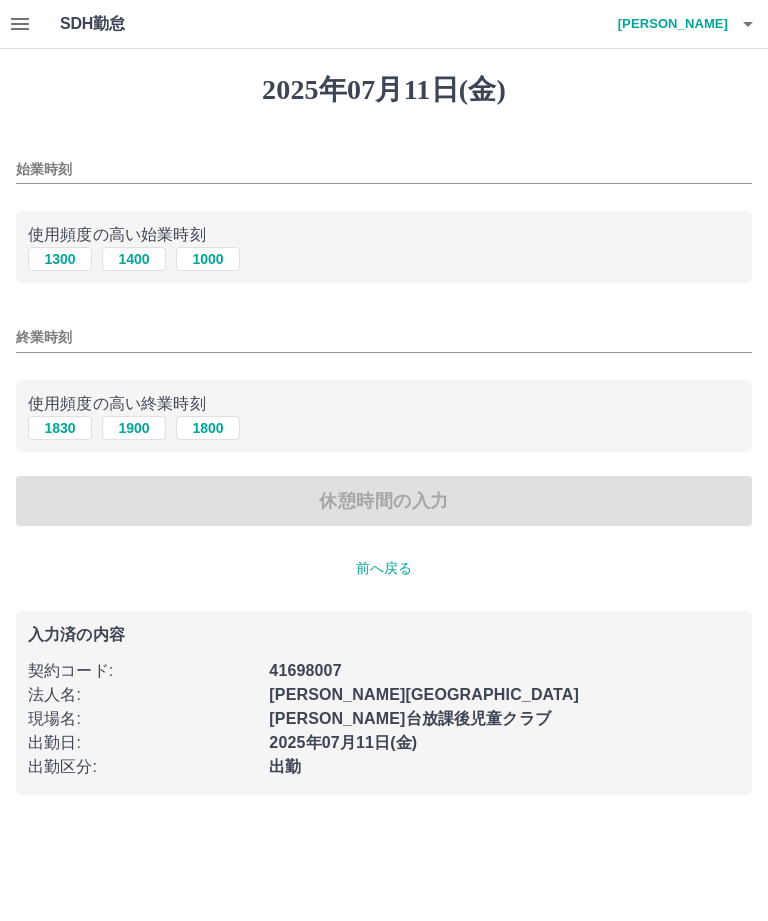 click on "1300" at bounding box center [60, 259] 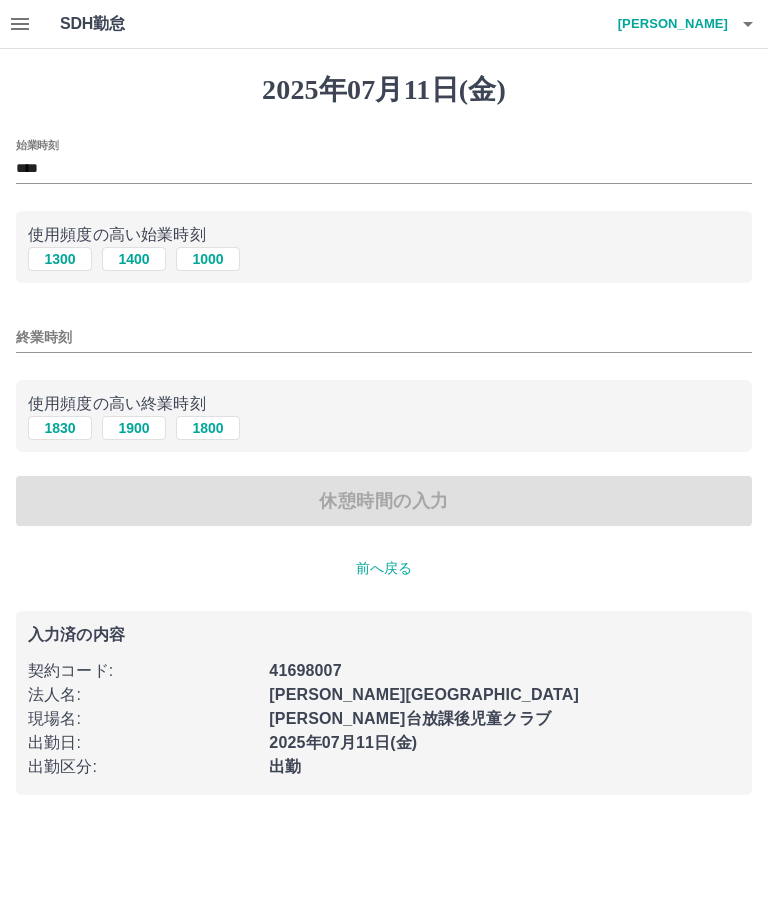 click on "1830" at bounding box center [60, 428] 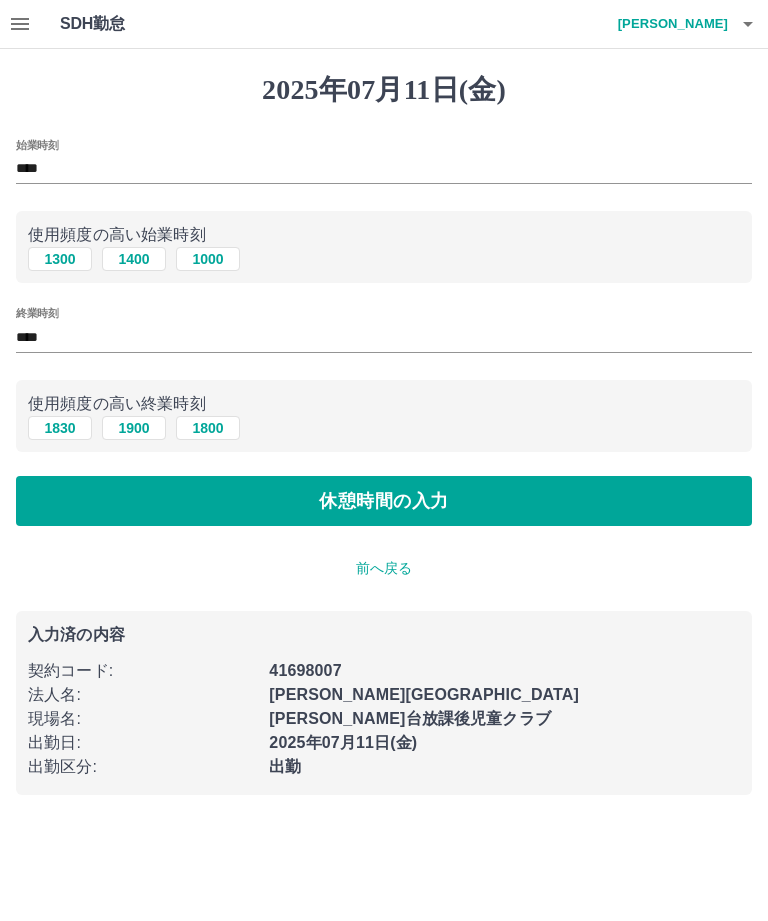 click on "休憩時間の入力" at bounding box center [384, 501] 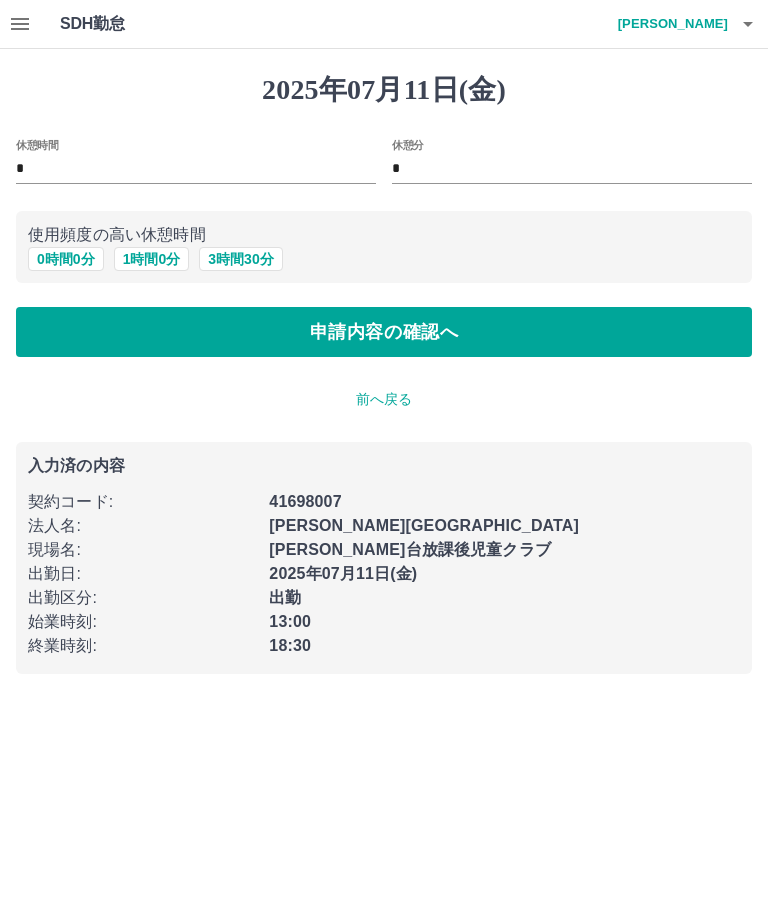 click on "申請内容の確認へ" at bounding box center [384, 332] 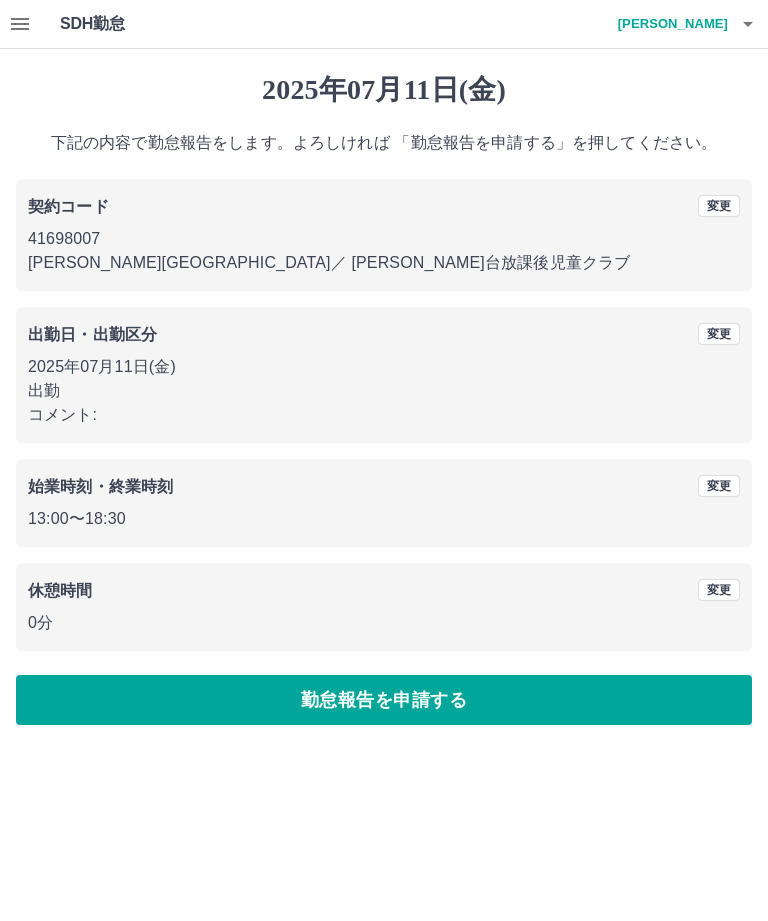 click on "勤怠報告を申請する" at bounding box center [384, 700] 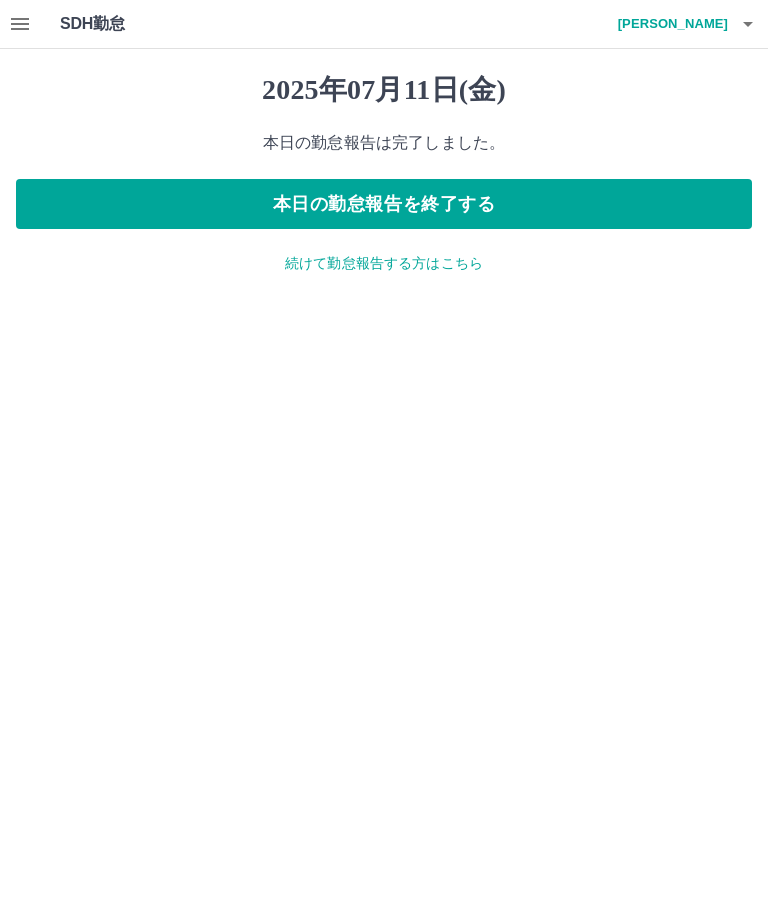 click on "続けて勤怠報告する方はこちら" at bounding box center [384, 263] 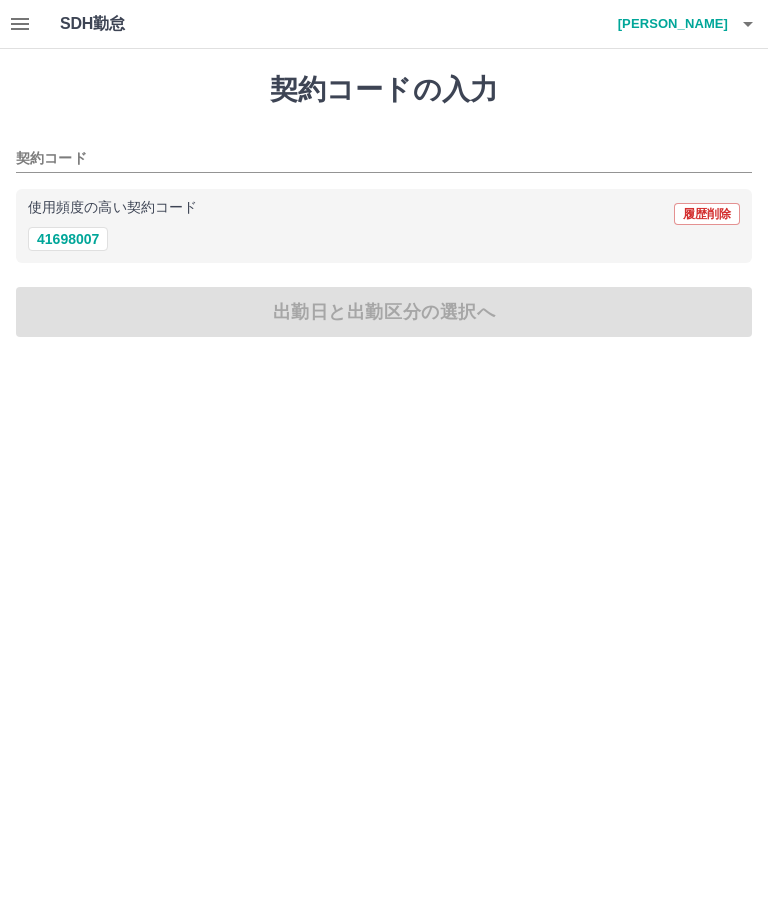click on "41698007" at bounding box center [68, 239] 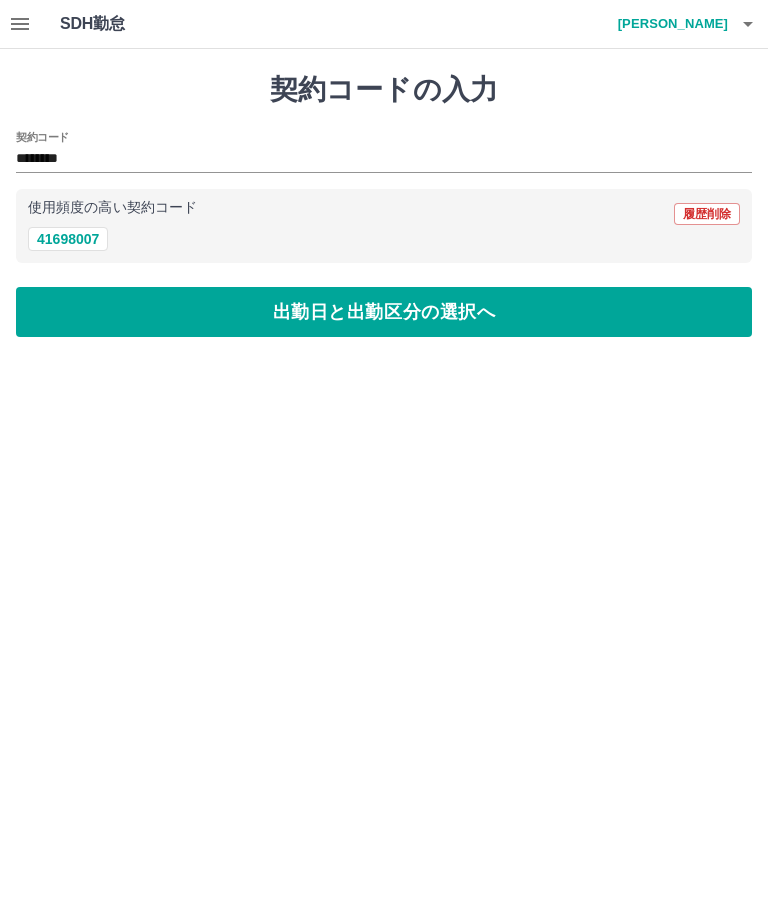 click on "出勤日と出勤区分の選択へ" at bounding box center (384, 312) 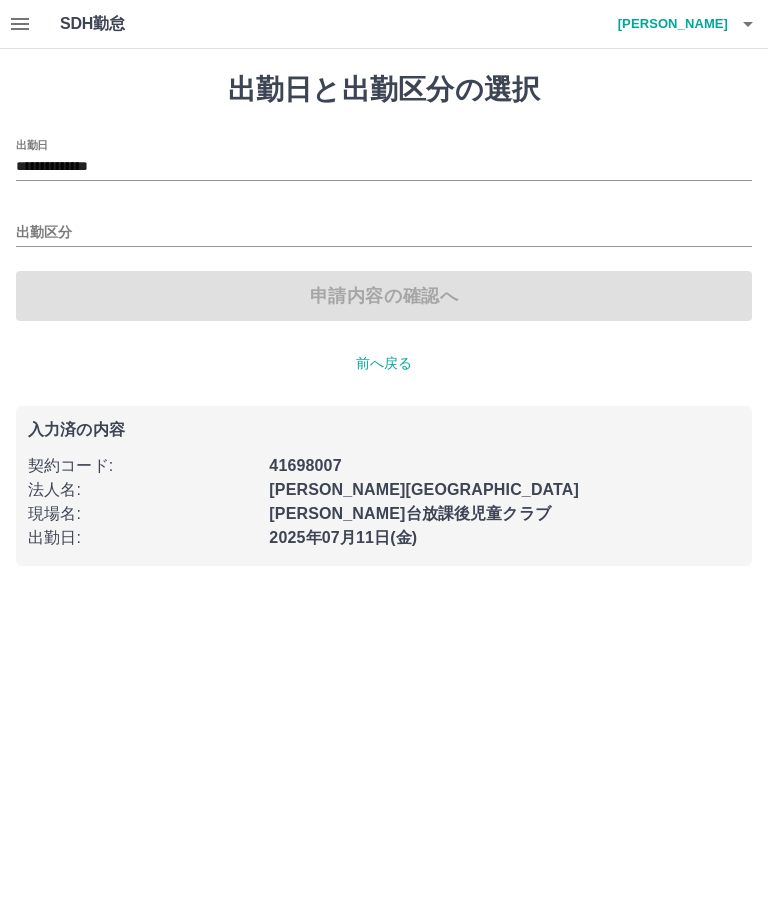 click on "**********" at bounding box center (384, 167) 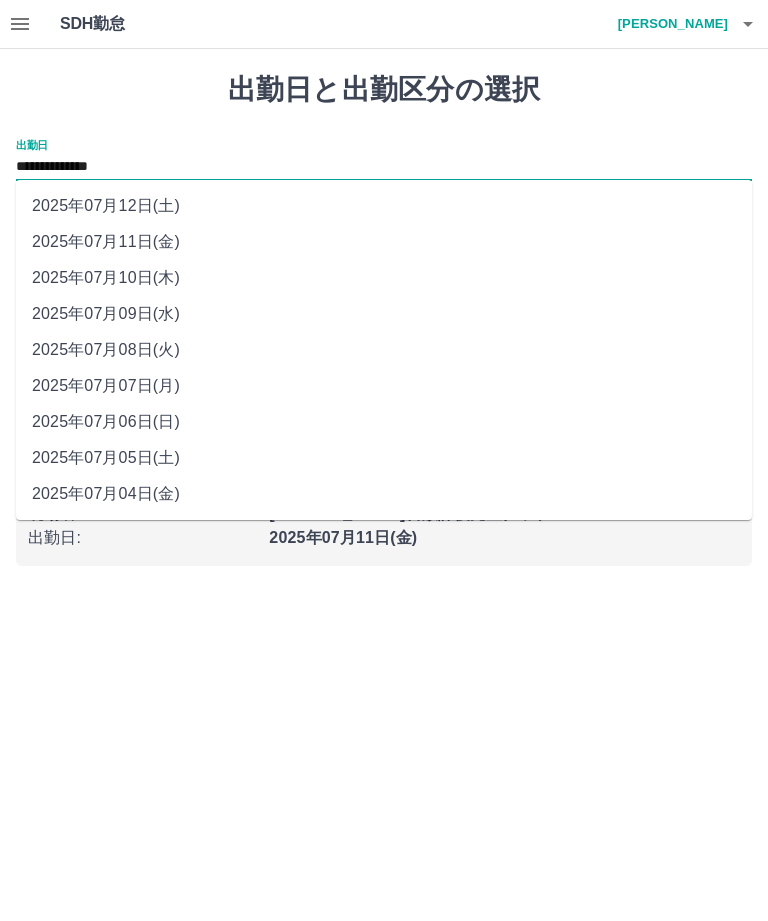 click on "2025年07月12日(土)" at bounding box center (384, 206) 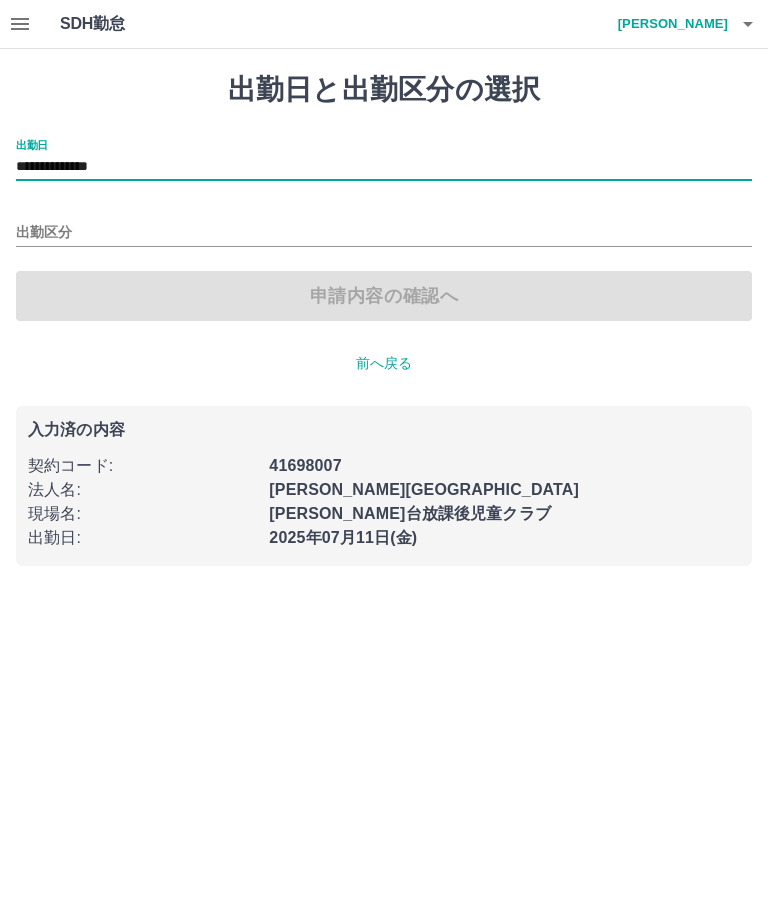 click on "出勤区分" at bounding box center [384, 233] 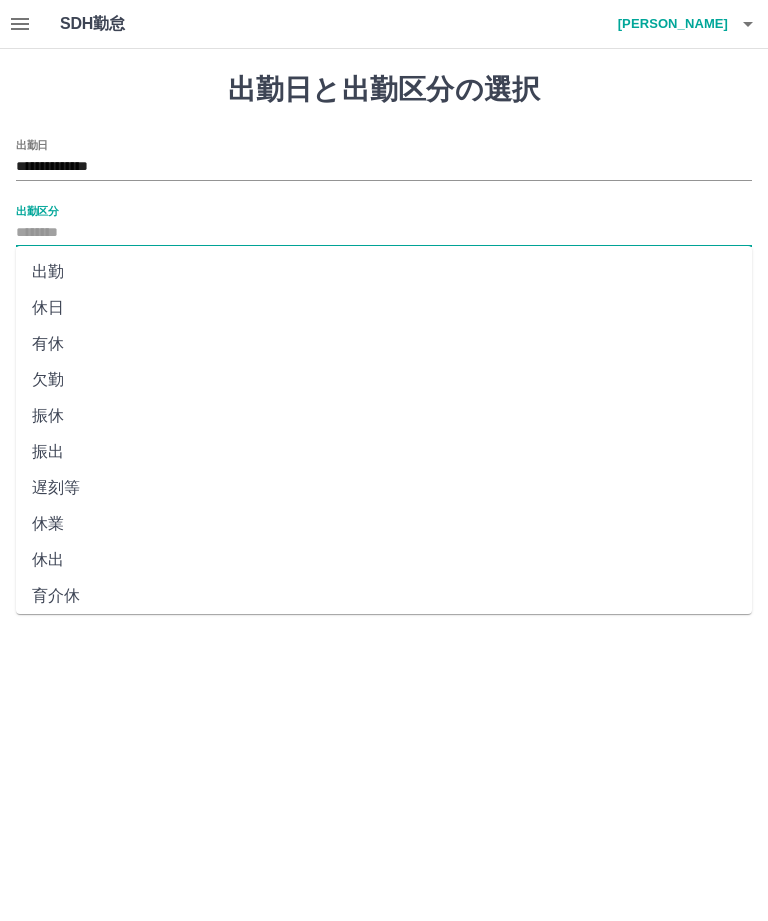 click on "休日" at bounding box center (384, 308) 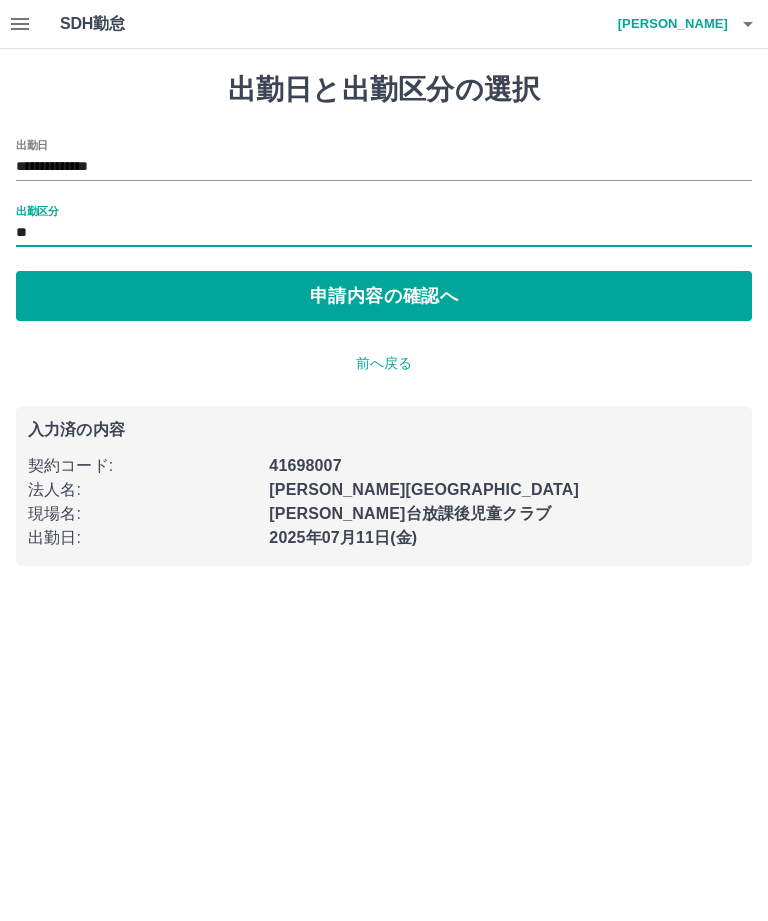 click on "申請内容の確認へ" at bounding box center [384, 296] 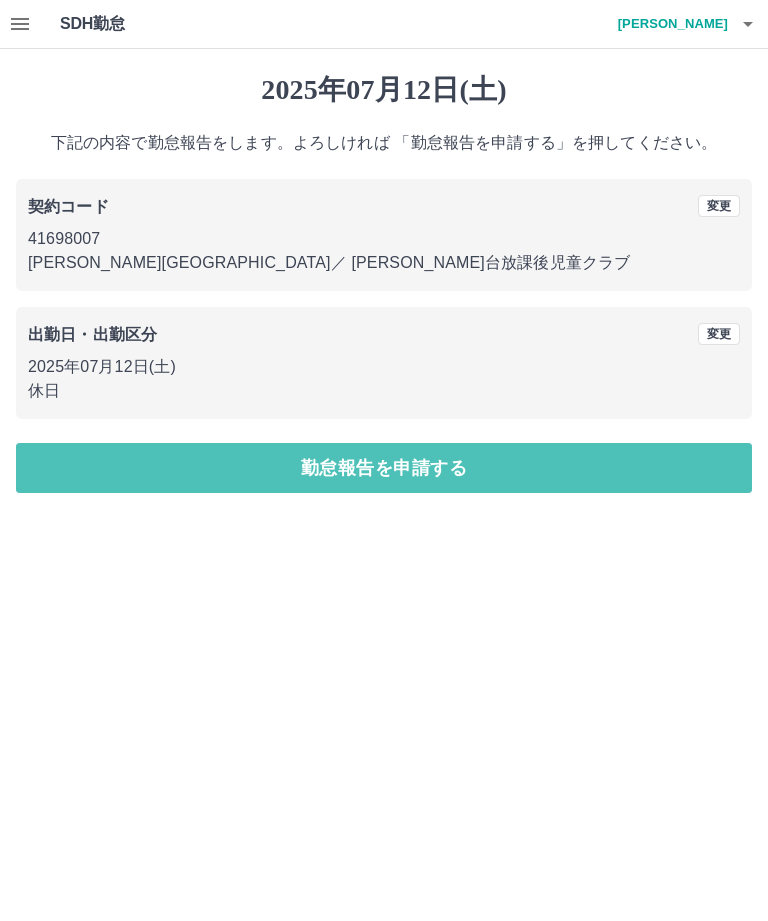 click on "勤怠報告を申請する" at bounding box center (384, 468) 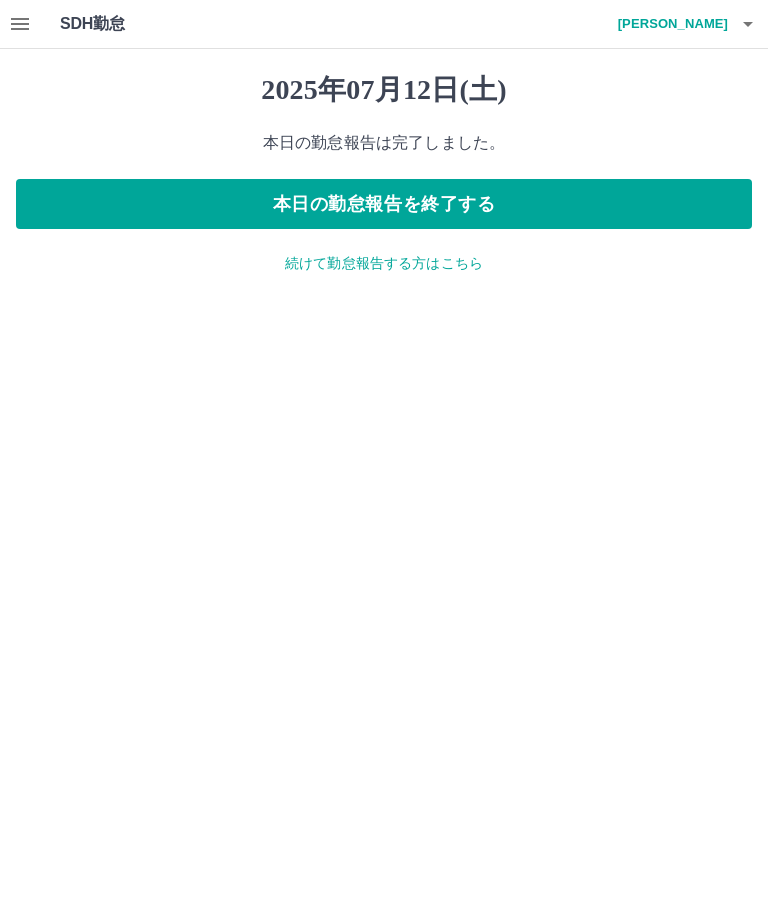 click on "本日の勤怠報告を終了する" at bounding box center (384, 204) 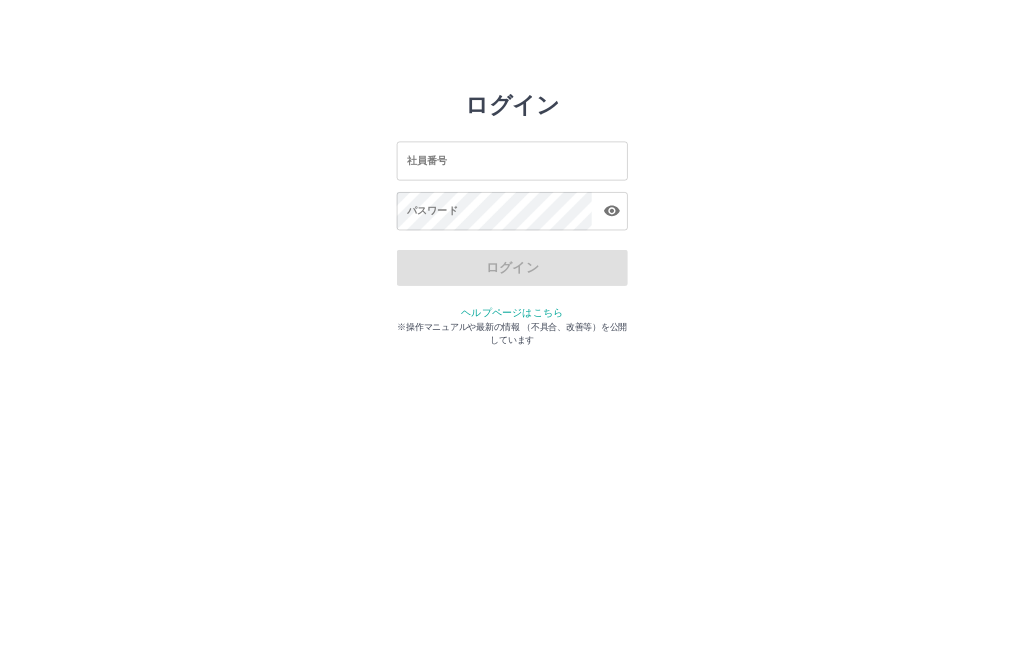 scroll, scrollTop: 0, scrollLeft: 0, axis: both 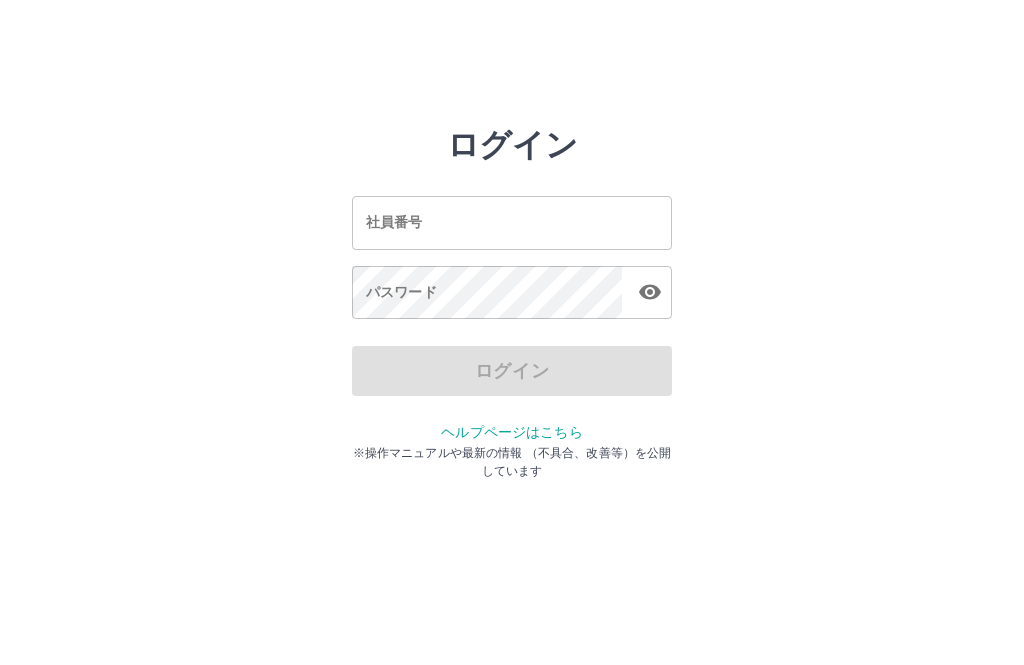 click on "ログイン 社員番号 社員番号 パスワード パスワード ログイン ヘルプページはこちら ※操作マニュアルや最新の情報 （不具合、改善等）を公開しています" at bounding box center (512, 223) 